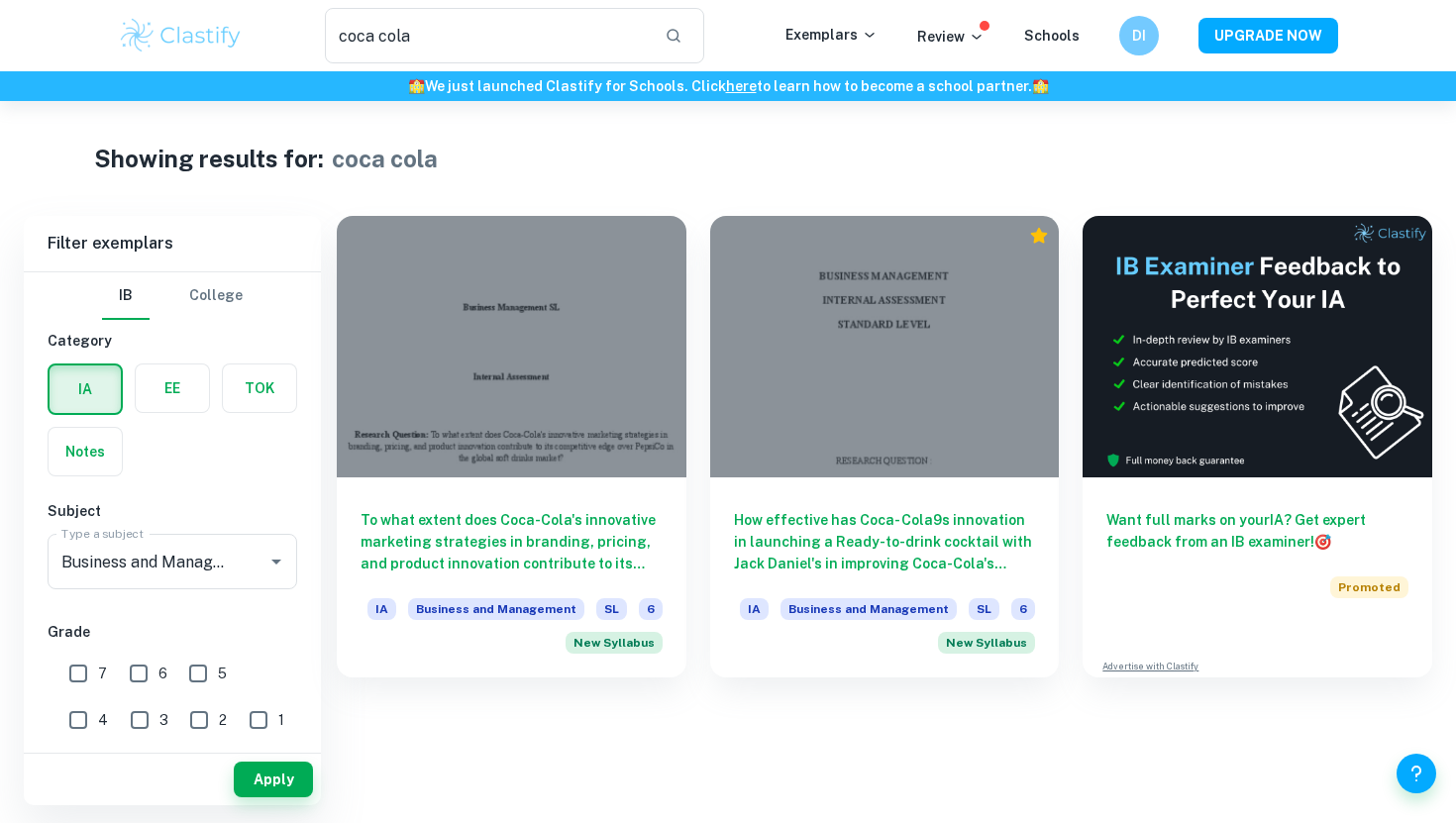 scroll, scrollTop: 0, scrollLeft: 0, axis: both 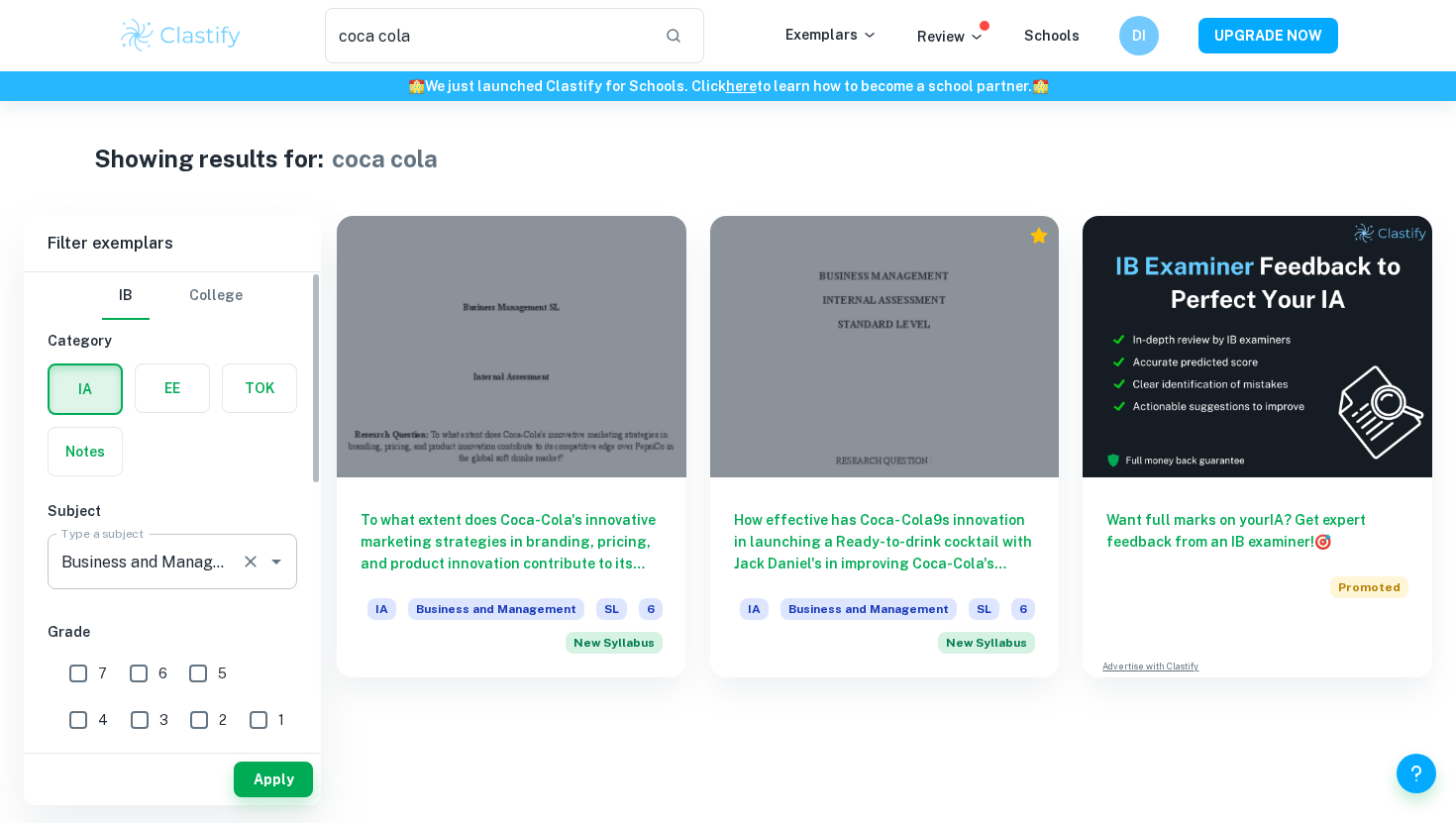click on "Business and Management" at bounding box center (145, 562) 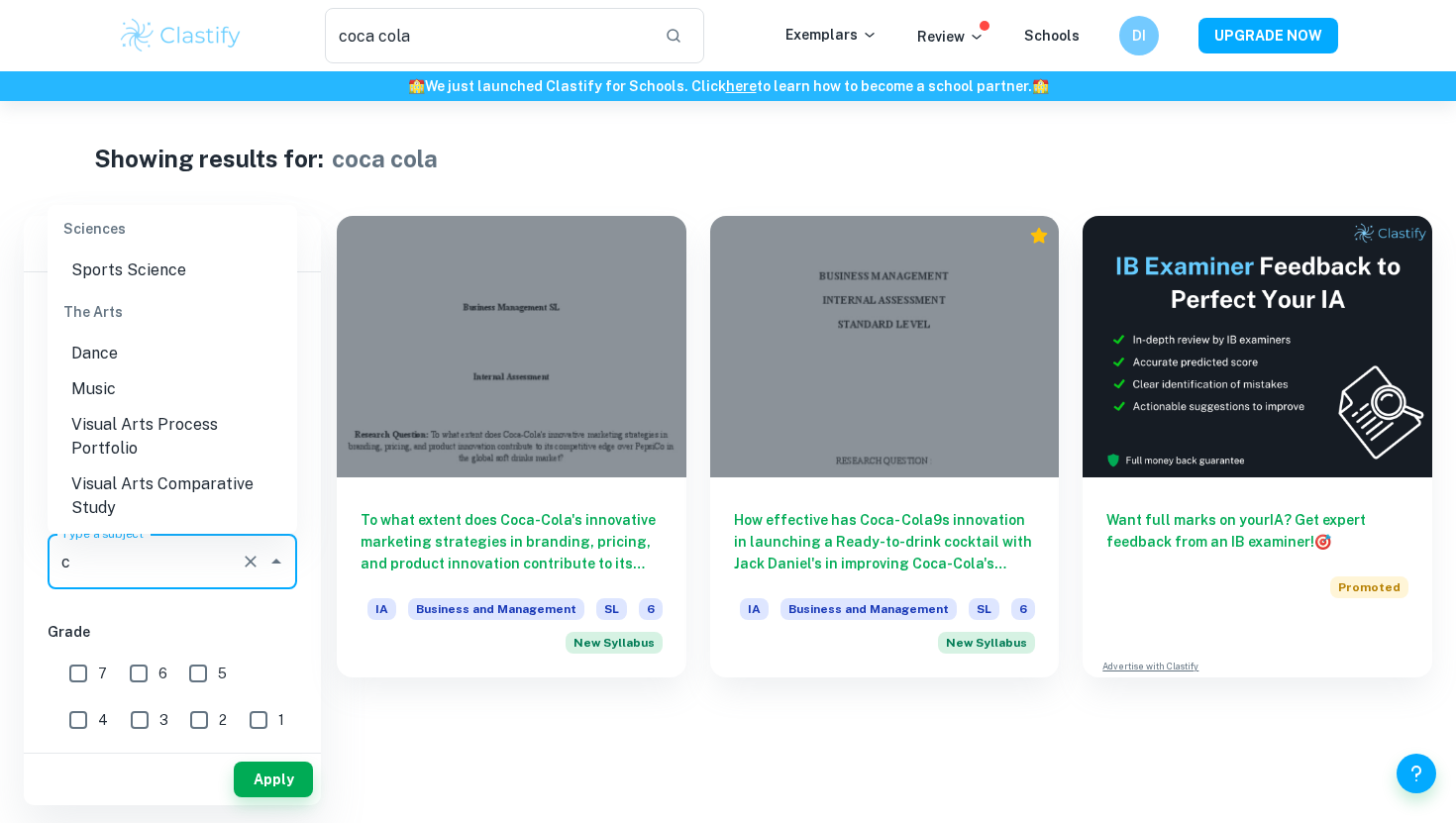 scroll, scrollTop: 0, scrollLeft: 0, axis: both 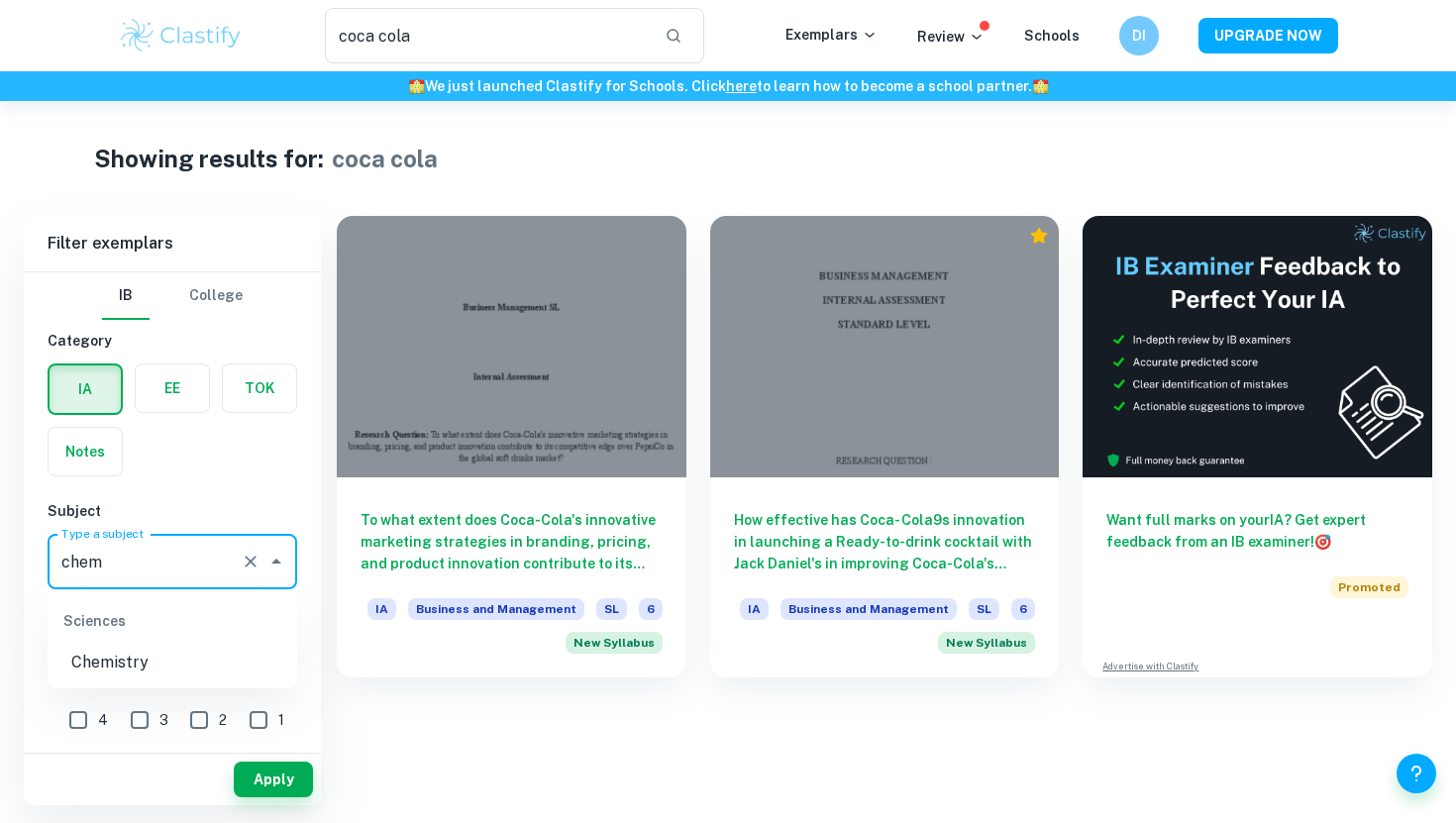 click on "Chemistry" at bounding box center (172, 663) 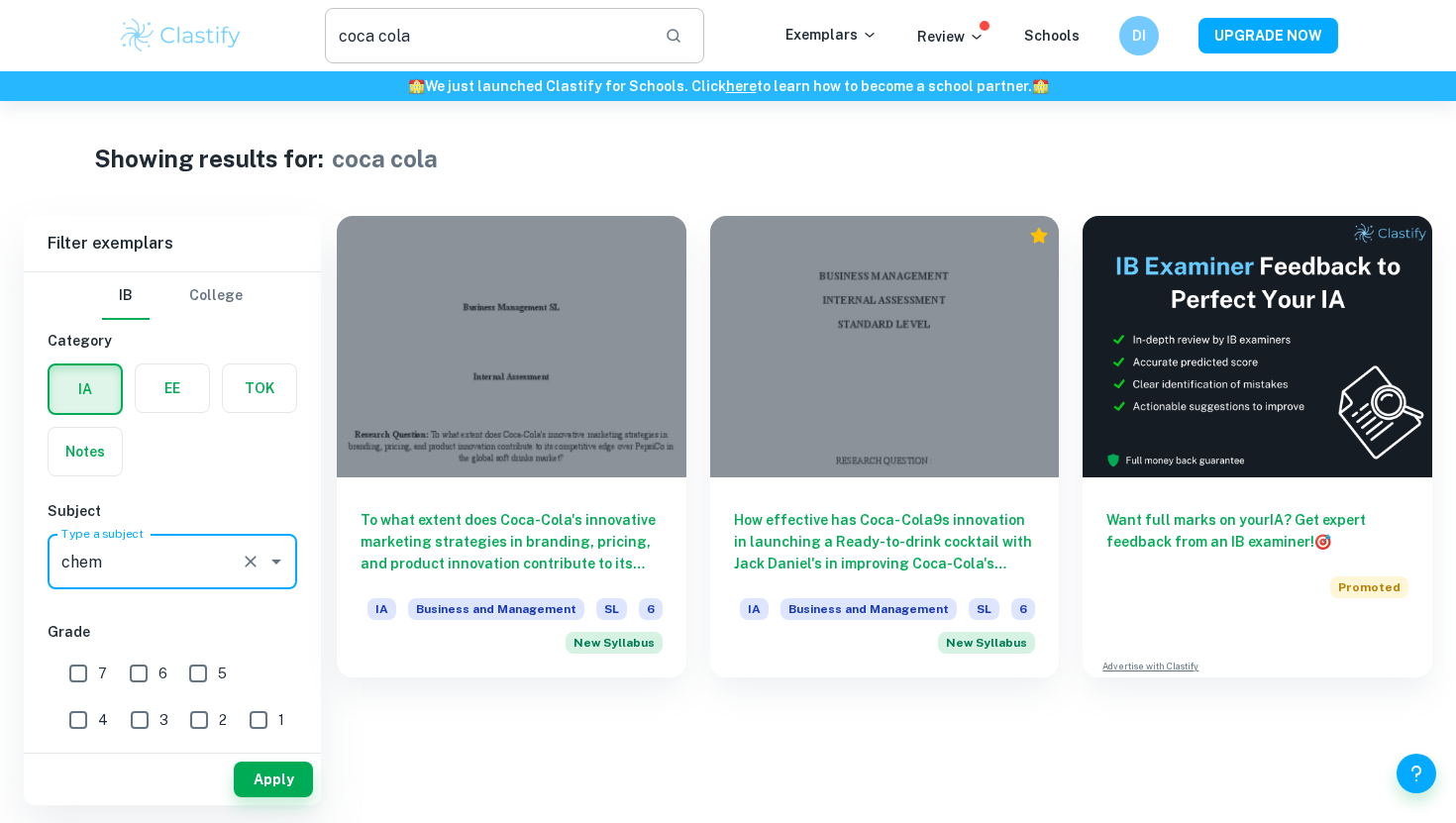 type on "Chemistry" 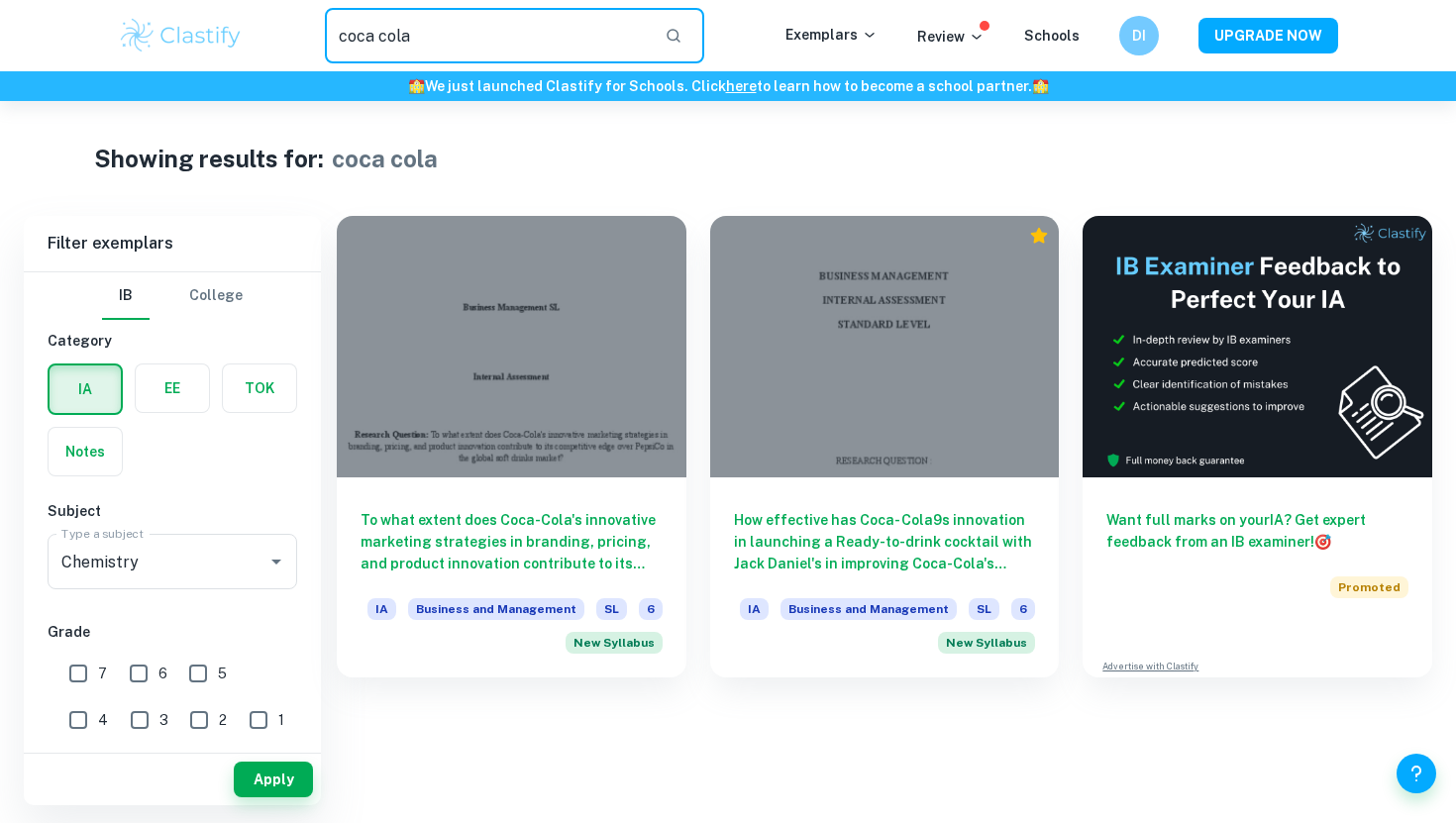 drag, startPoint x: 510, startPoint y: 37, endPoint x: 157, endPoint y: 74, distance: 354.9338 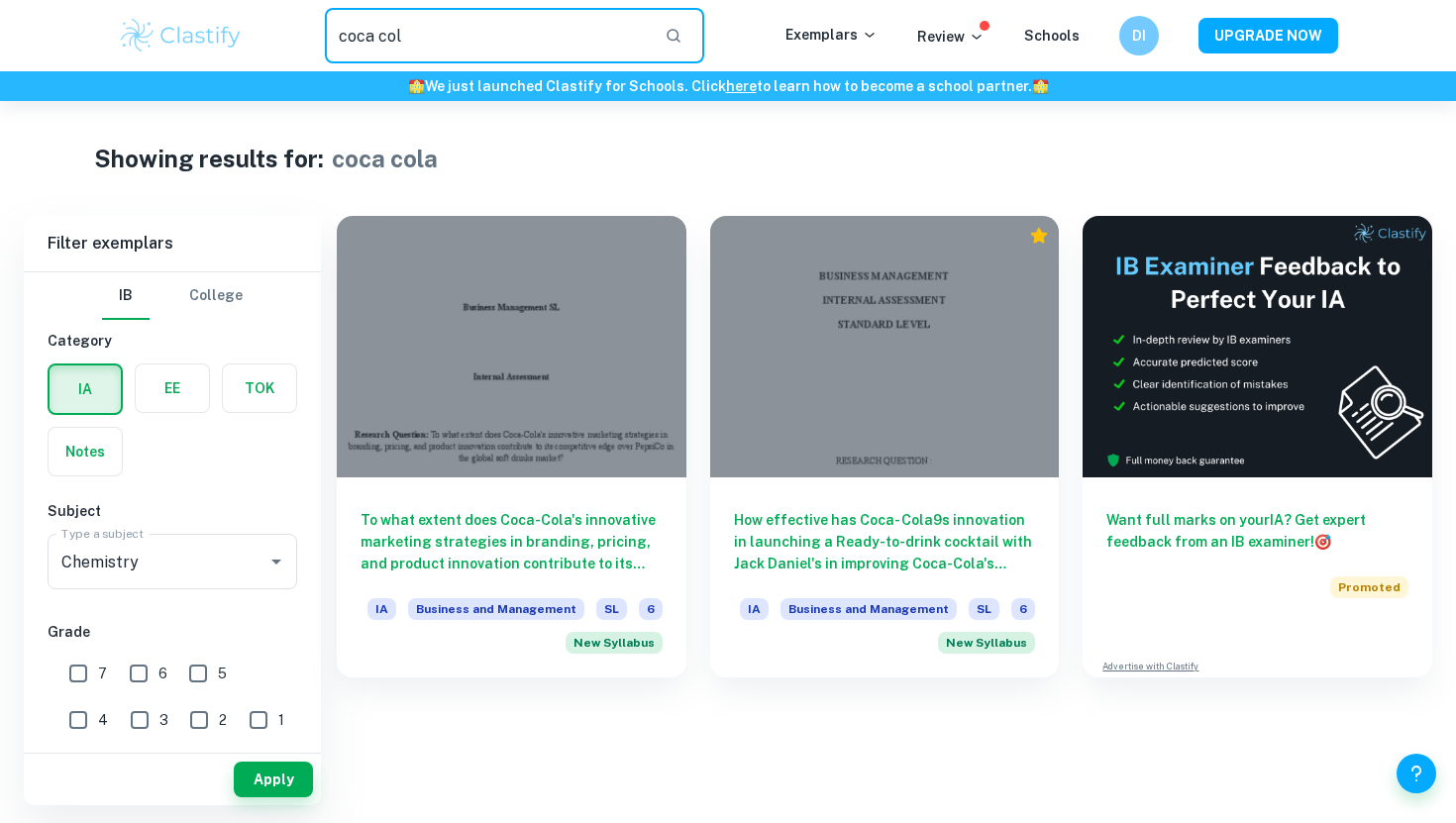 drag, startPoint x: 441, startPoint y: 43, endPoint x: 265, endPoint y: 42, distance: 176.00284 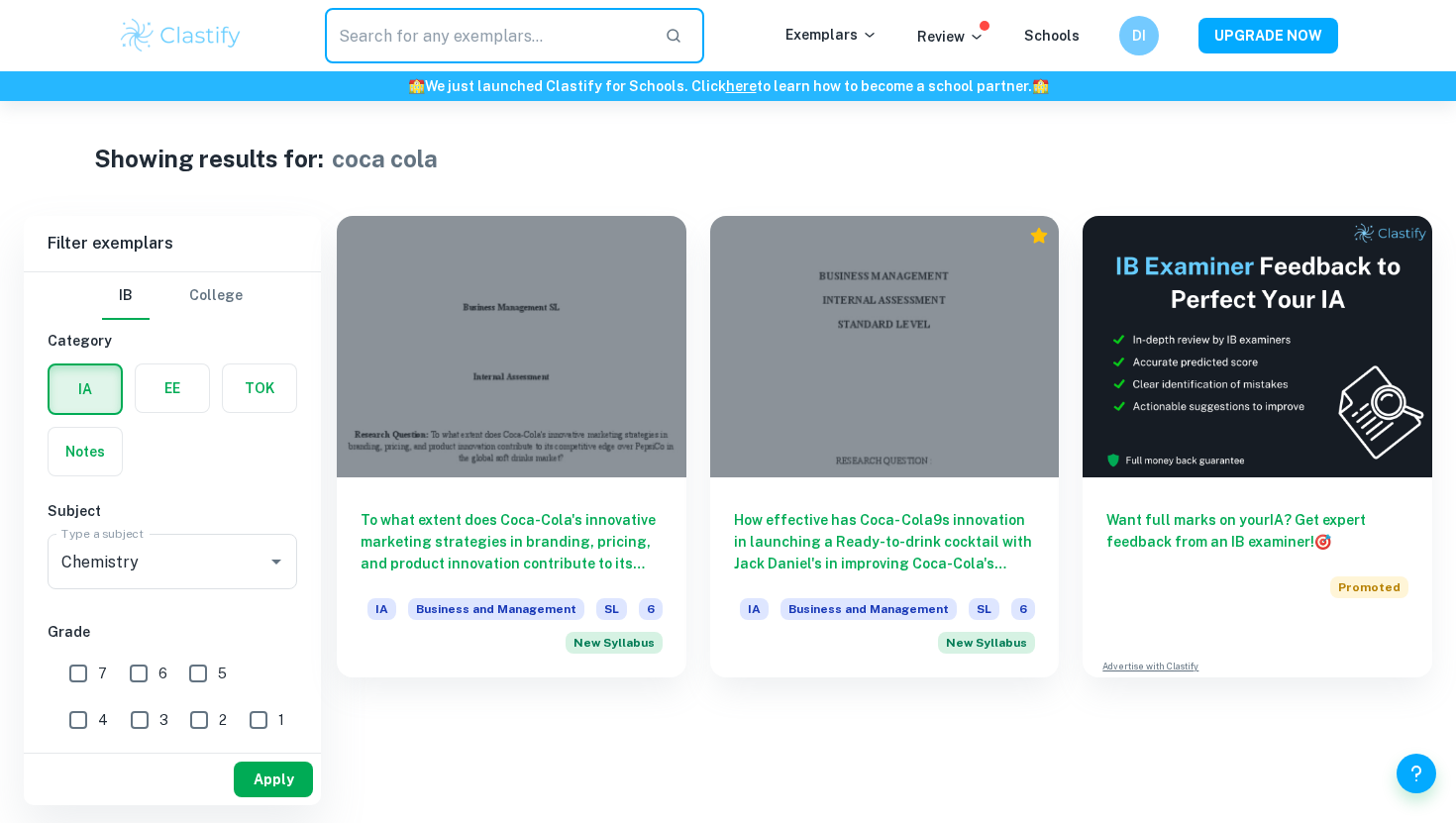 type 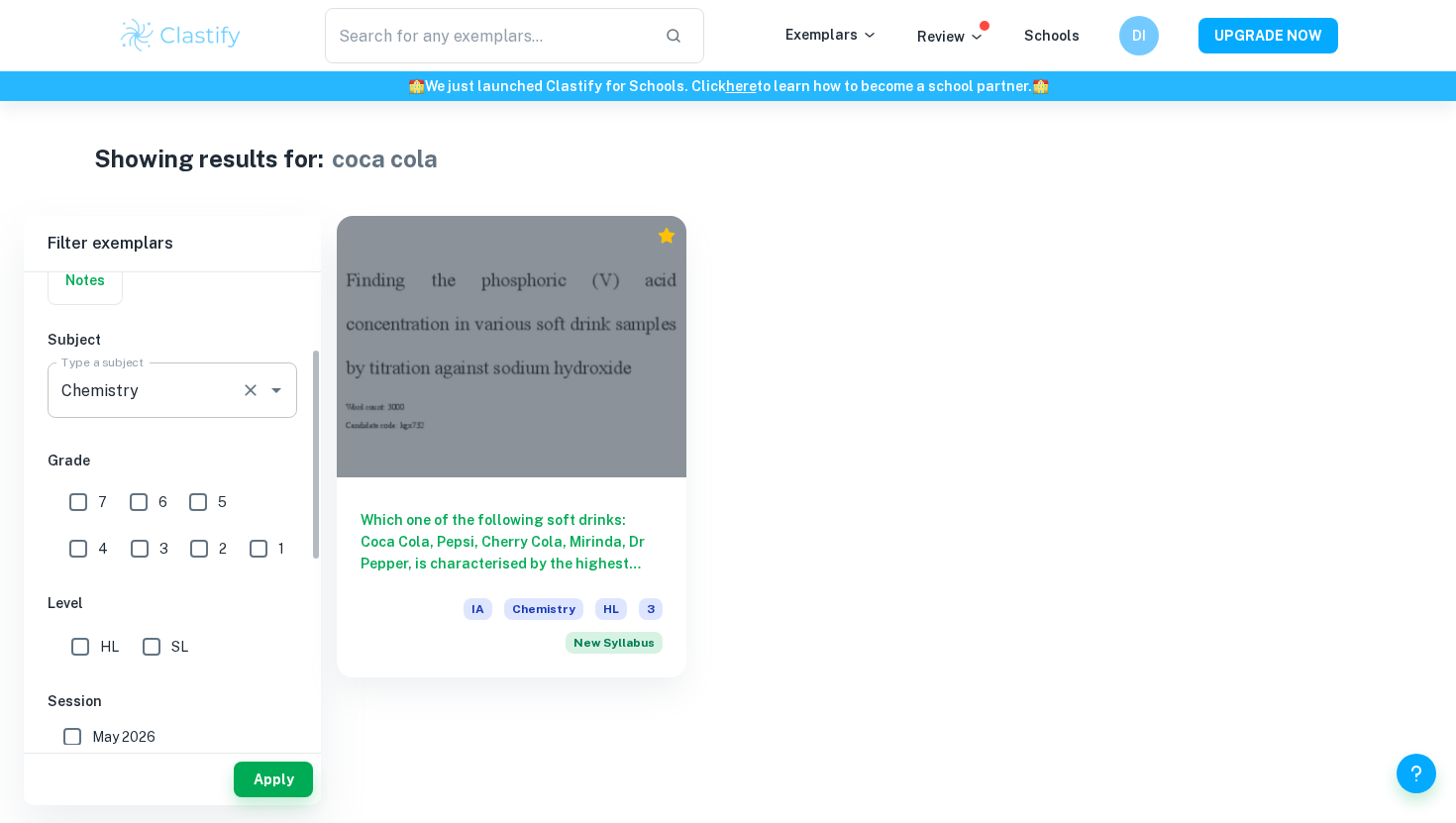 scroll, scrollTop: 173, scrollLeft: 0, axis: vertical 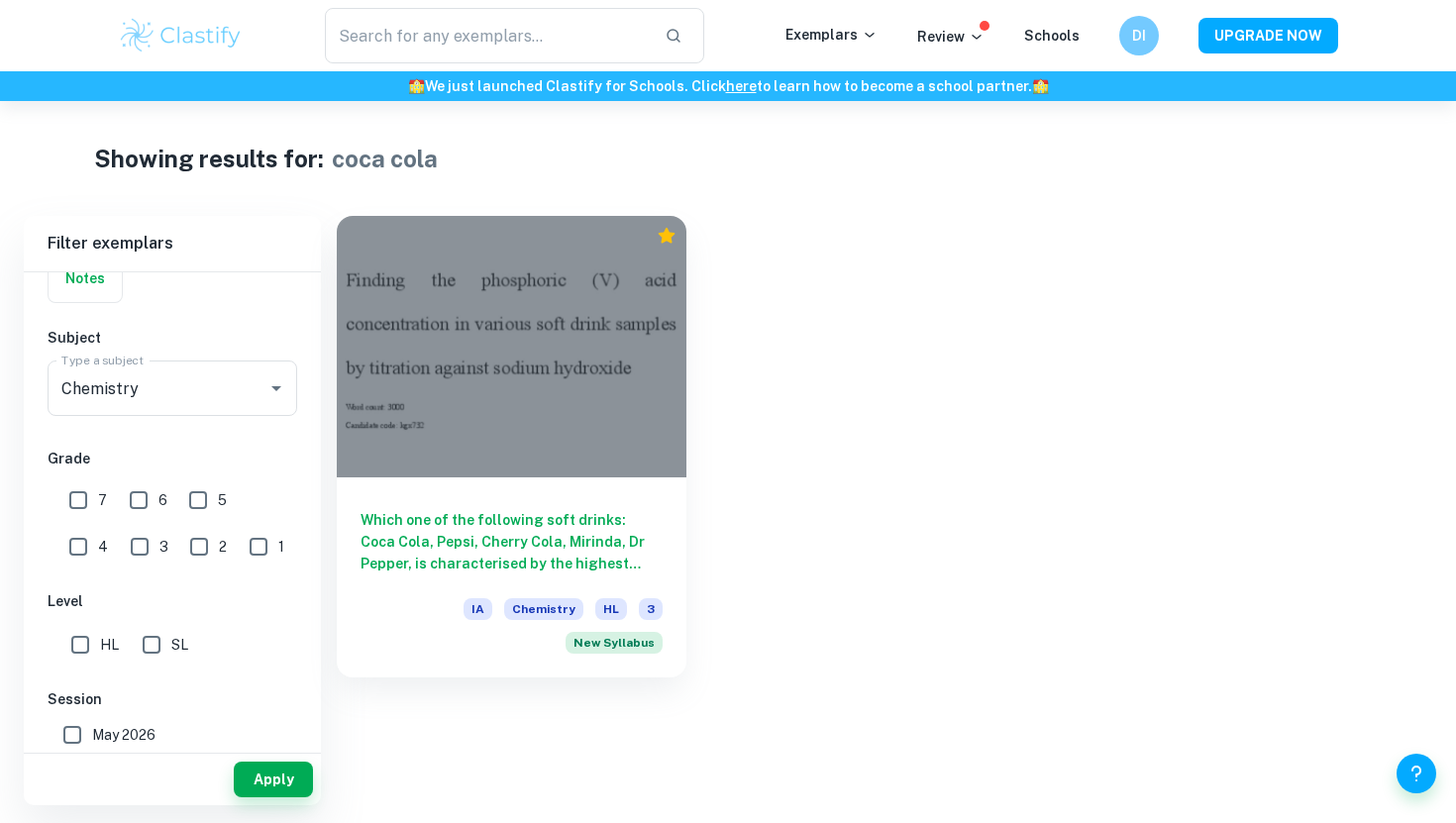 click on "7" at bounding box center (78, 500) 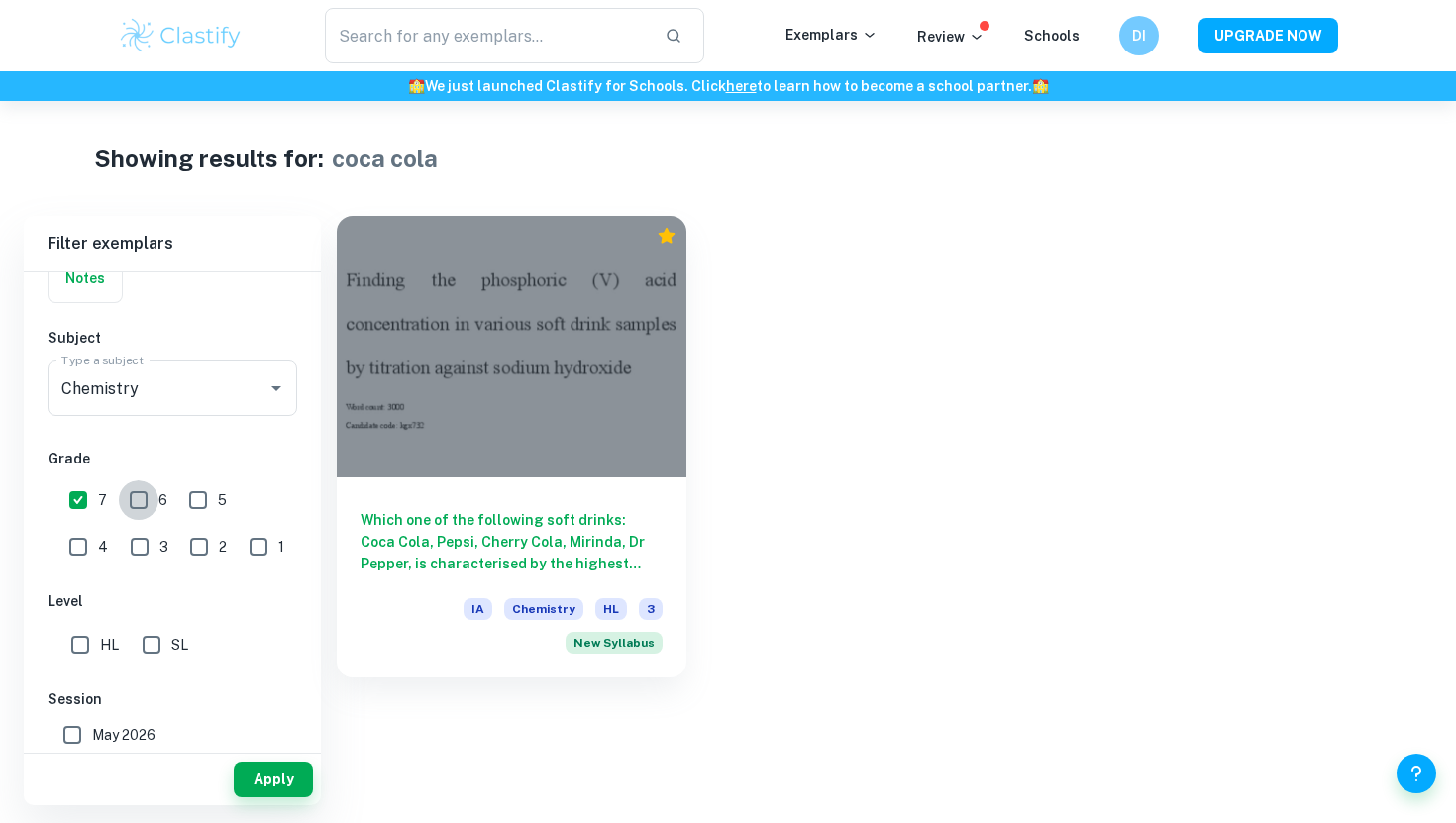 click on "6" at bounding box center [139, 500] 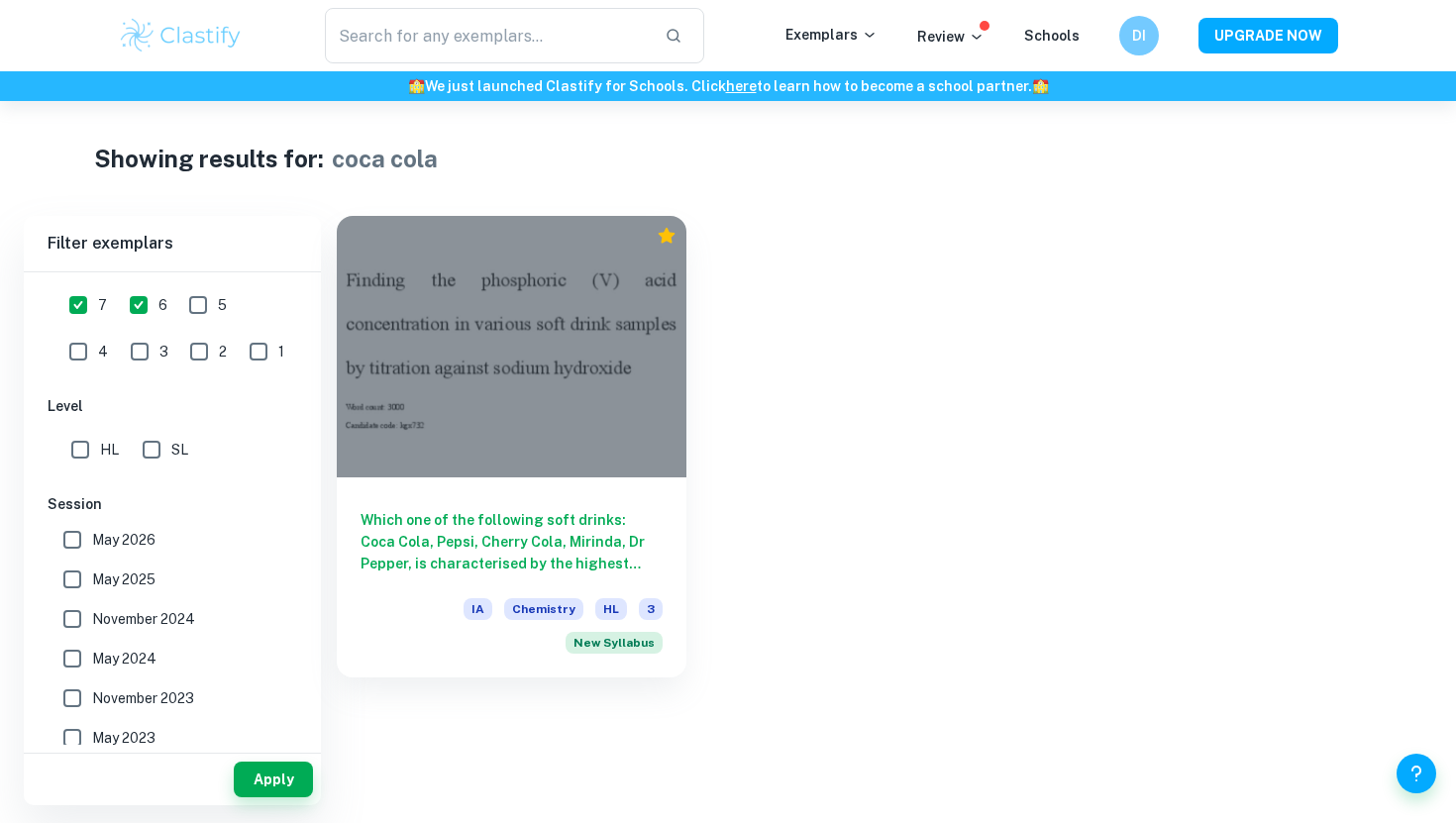 scroll, scrollTop: 391, scrollLeft: 0, axis: vertical 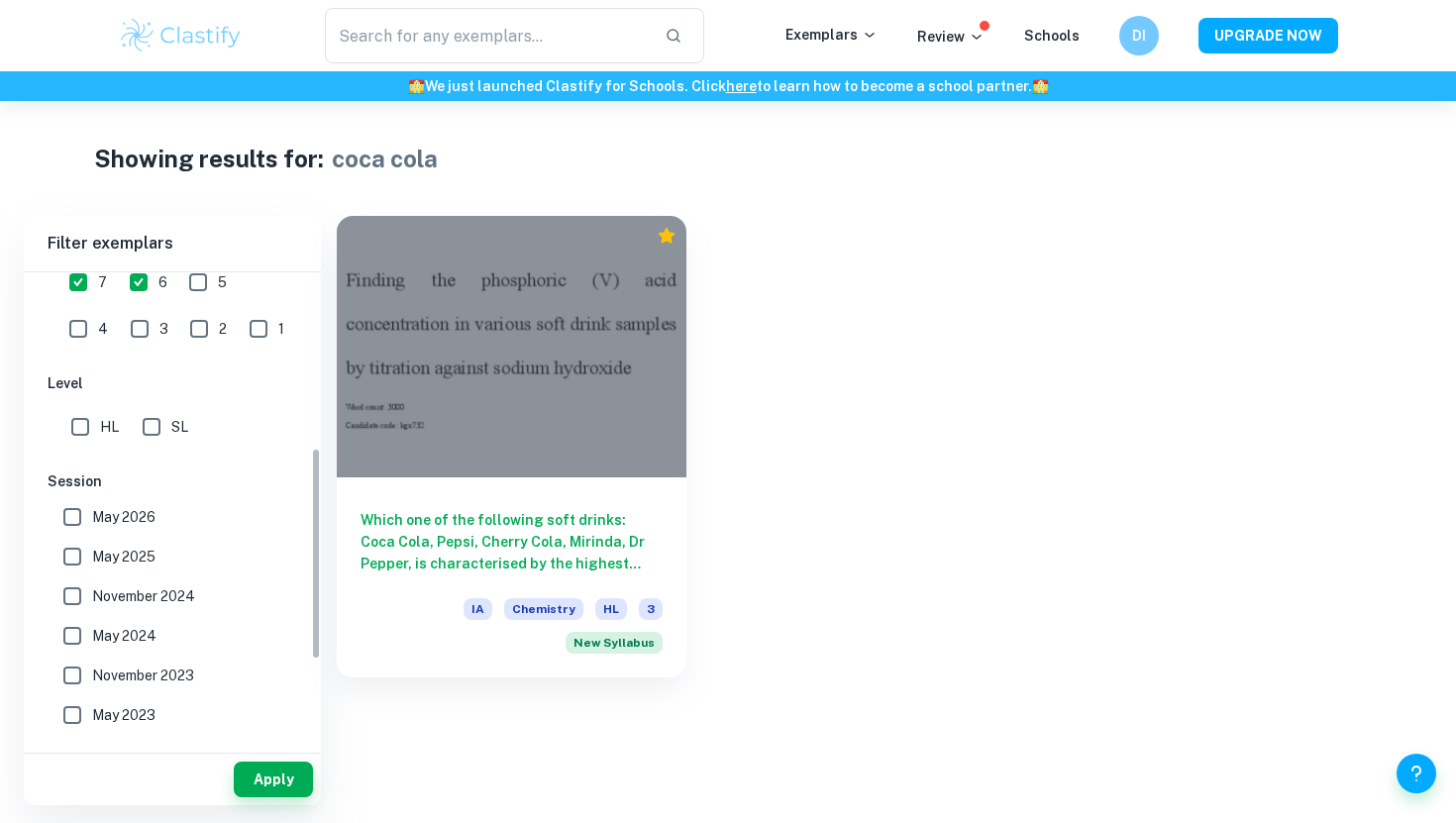 click on "May 2026" at bounding box center [124, 517] 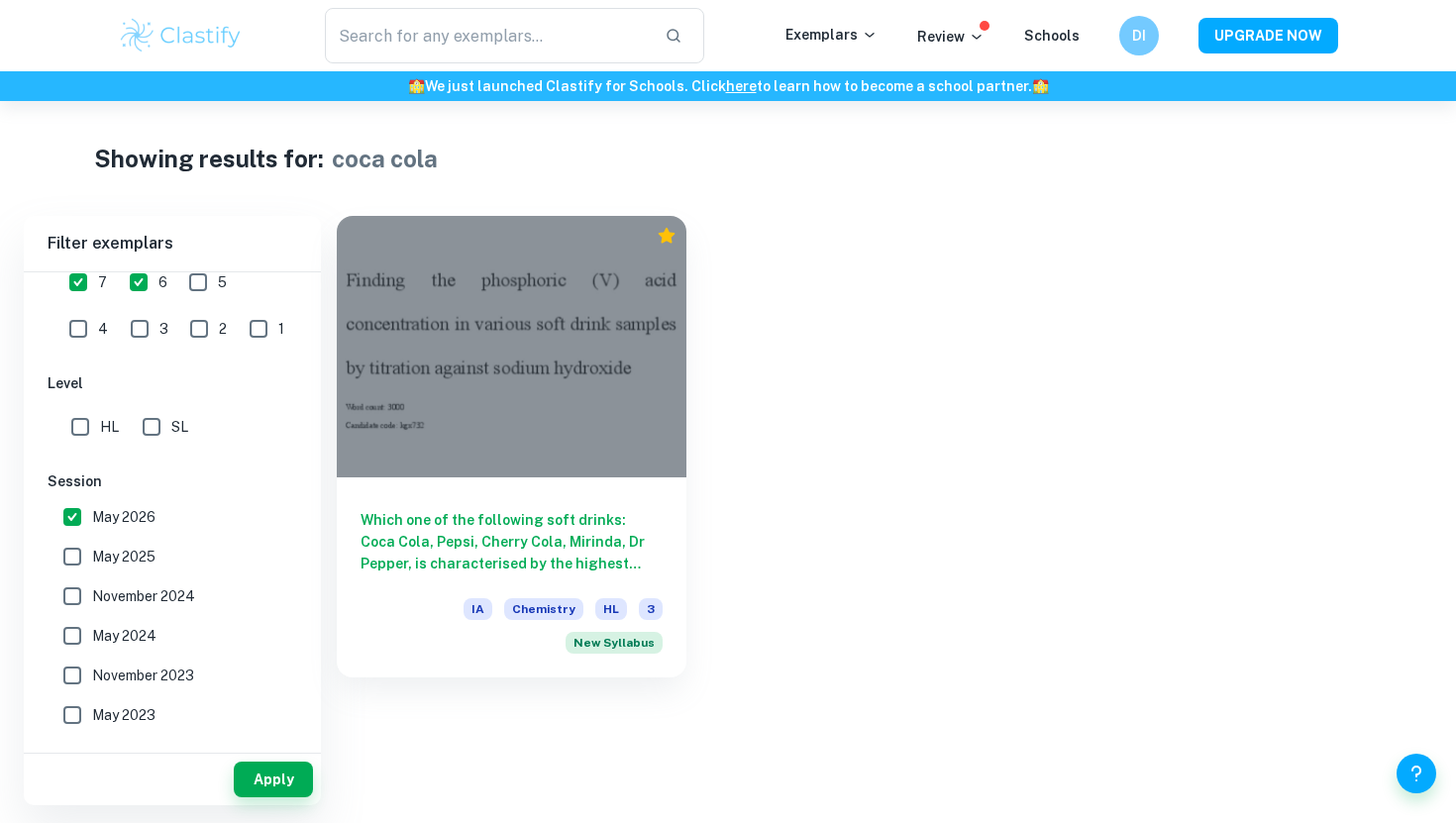 click on "May 2026" at bounding box center (166, 517) 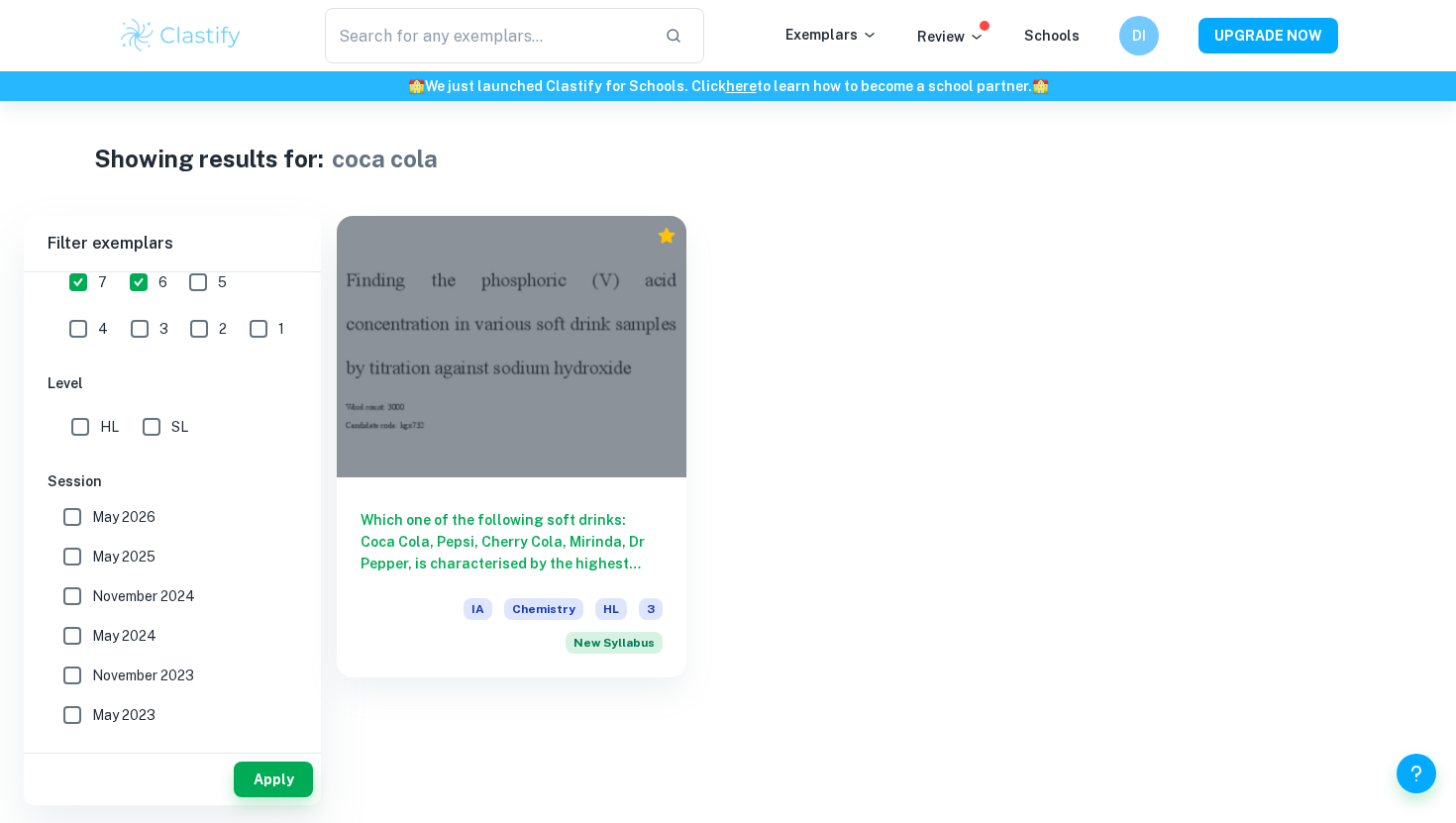 click on "May 2026" at bounding box center [72, 517] 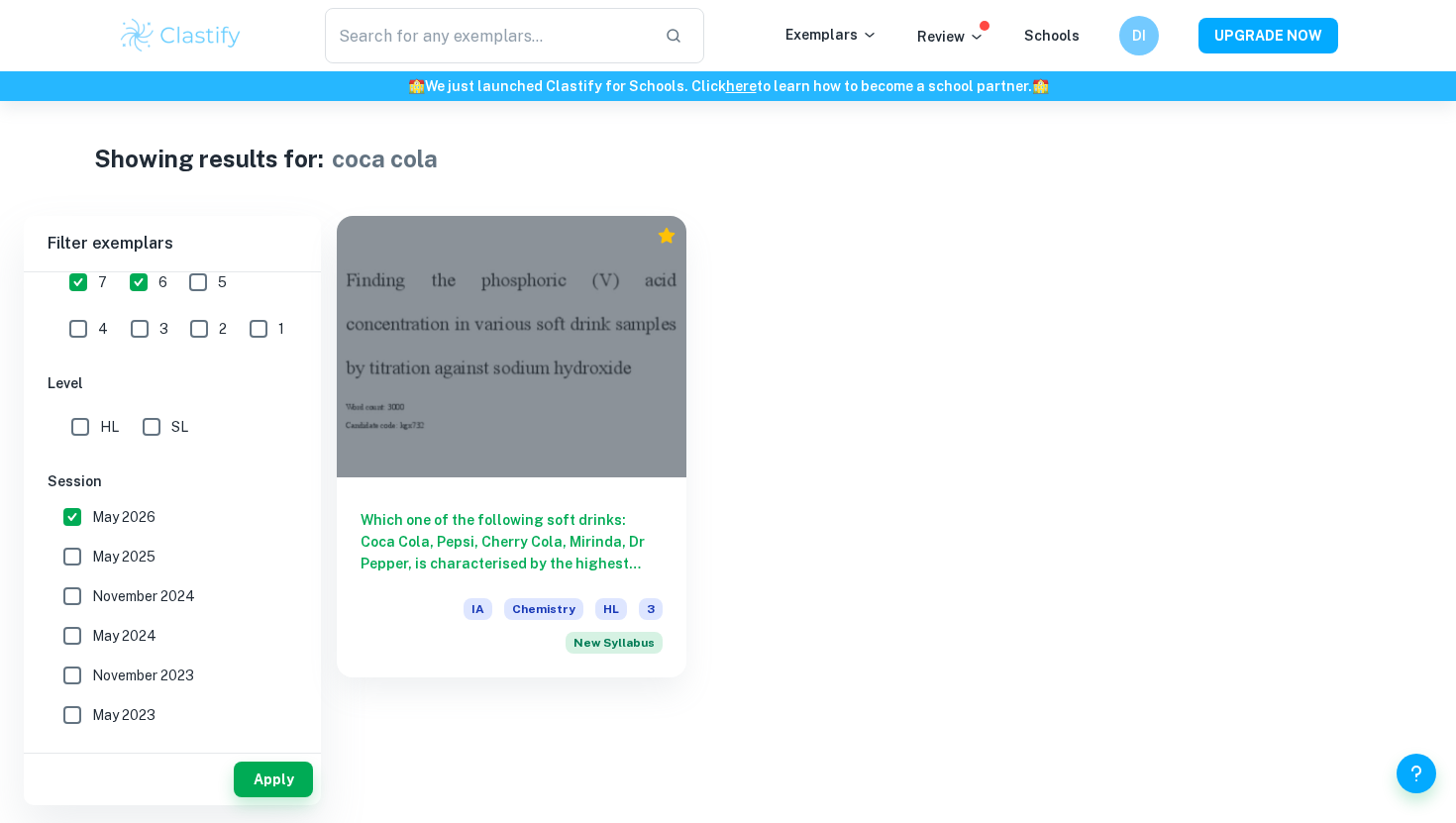 click on "May 2025" at bounding box center [124, 557] 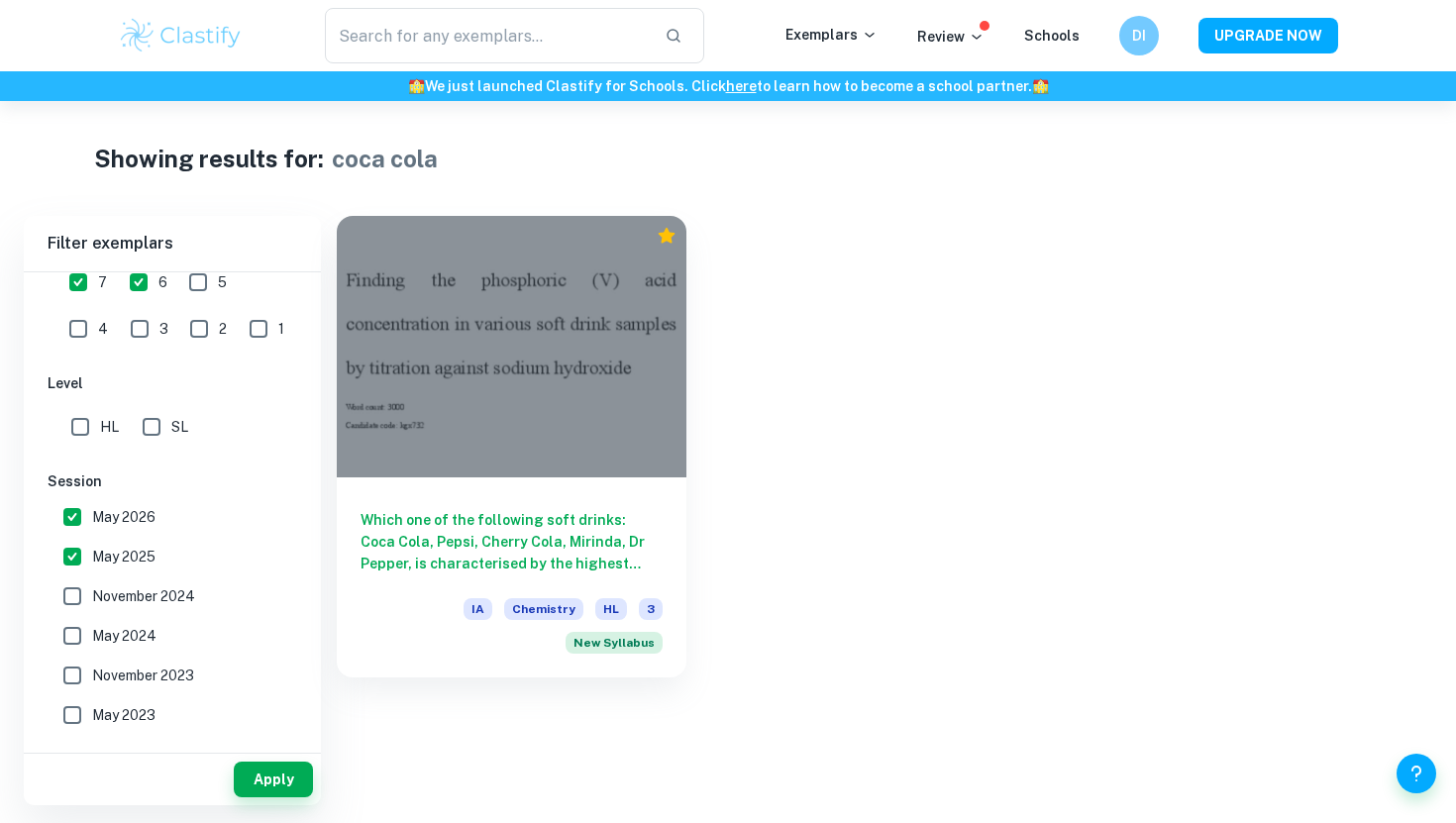 click on "November 2024" at bounding box center [144, 596] 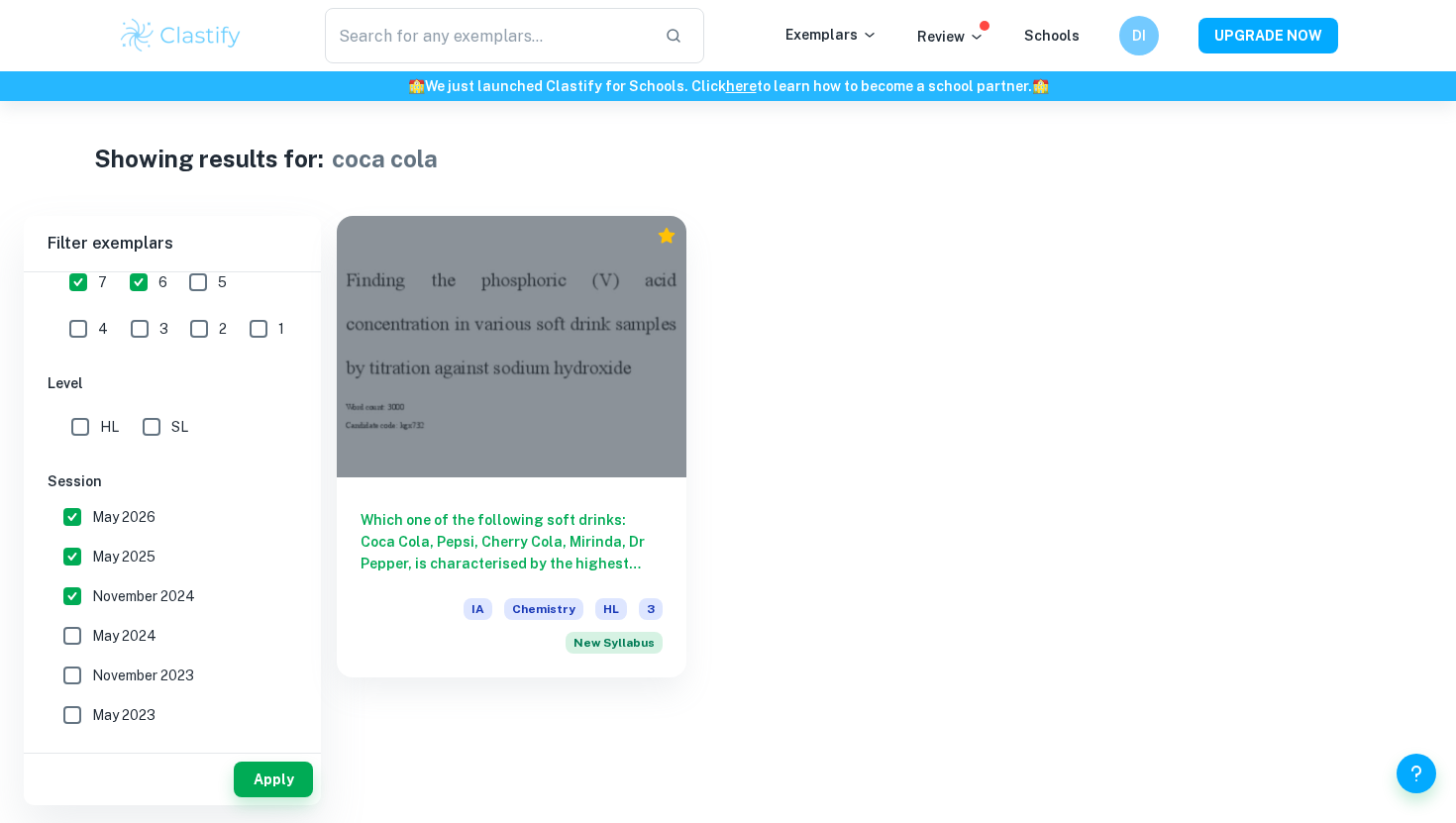 click on "May 2024" at bounding box center (124, 636) 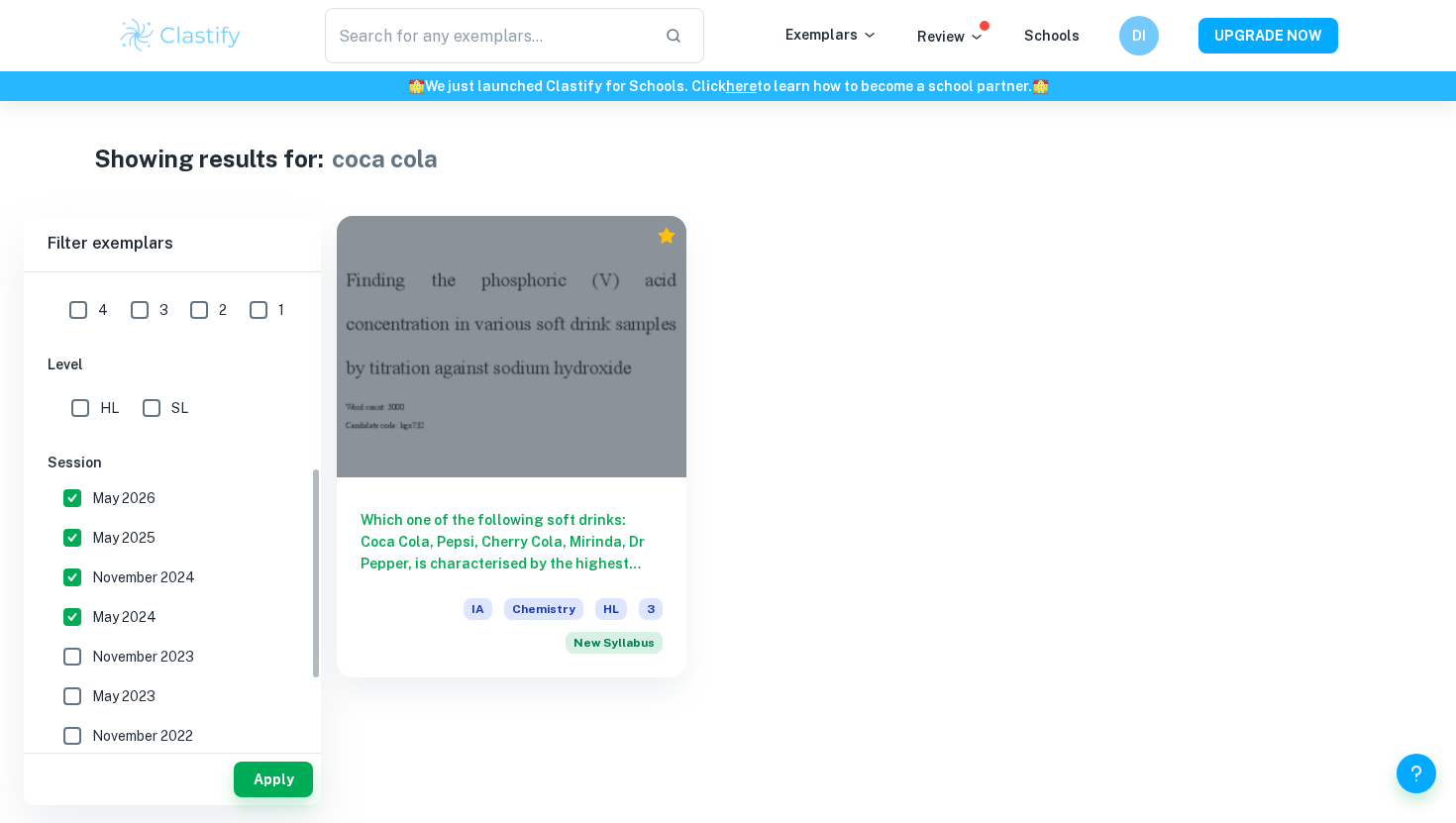 scroll, scrollTop: 435, scrollLeft: 0, axis: vertical 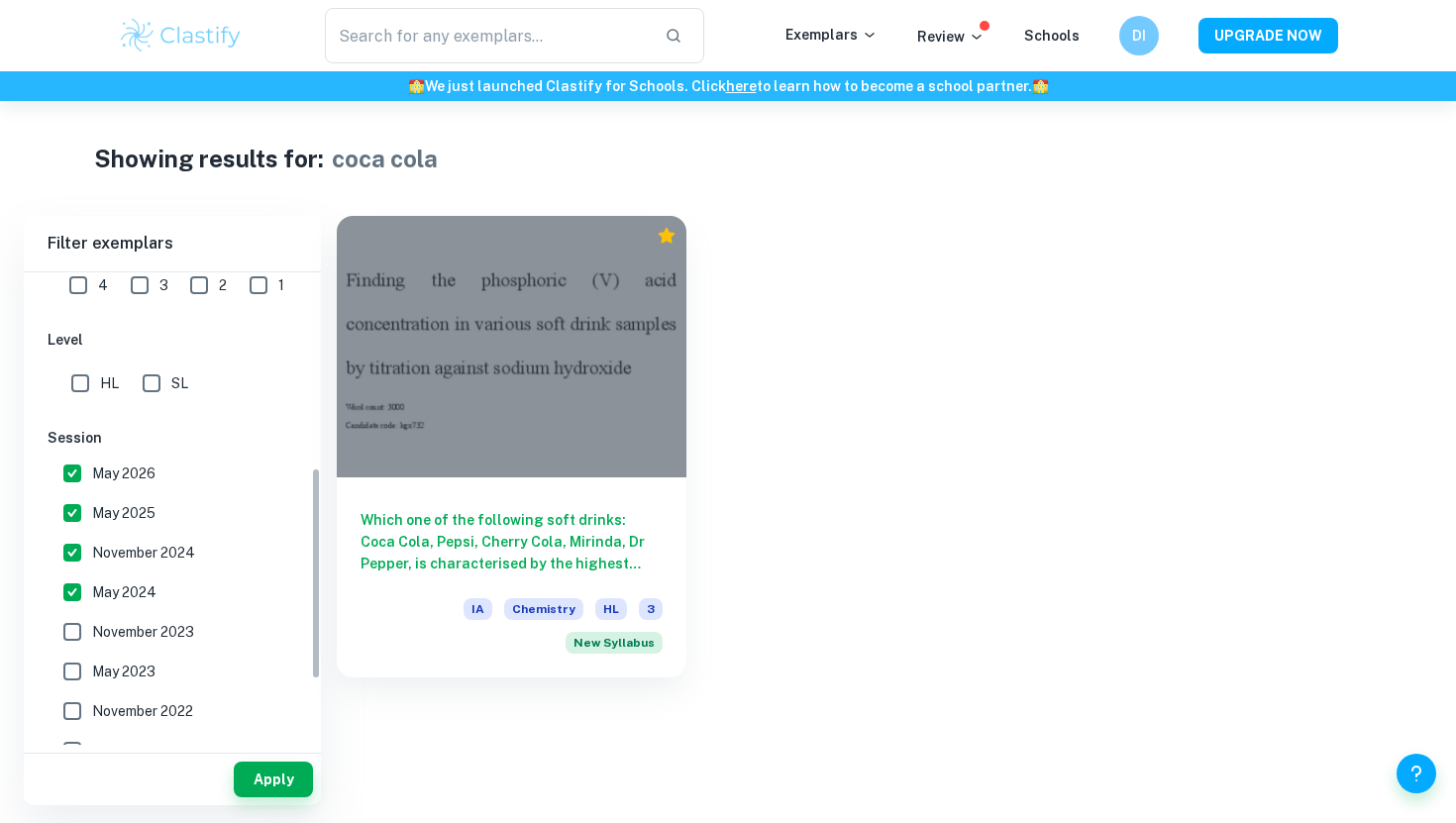 click on "HL" at bounding box center [80, 383] 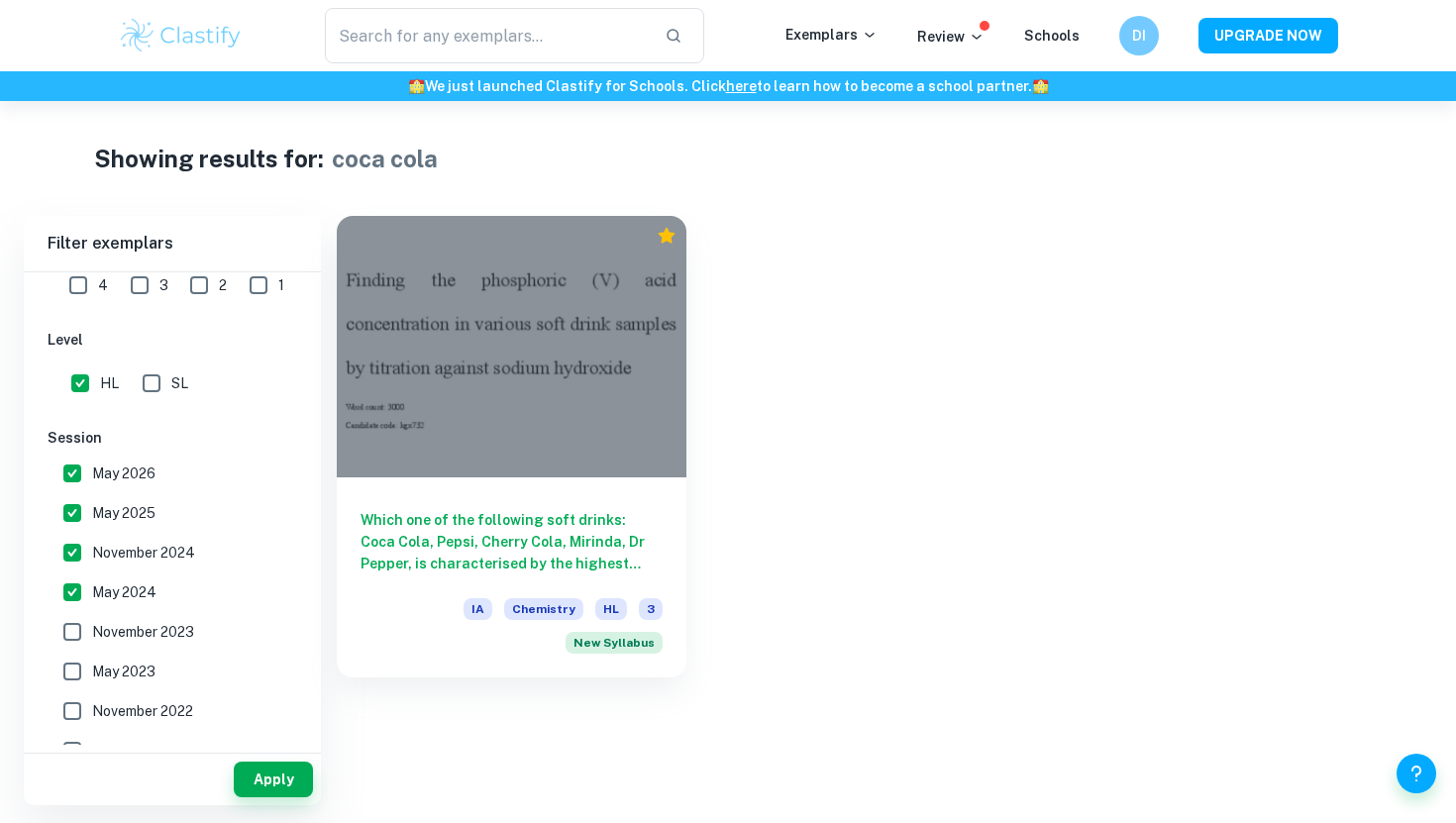 click on "SL" at bounding box center (152, 383) 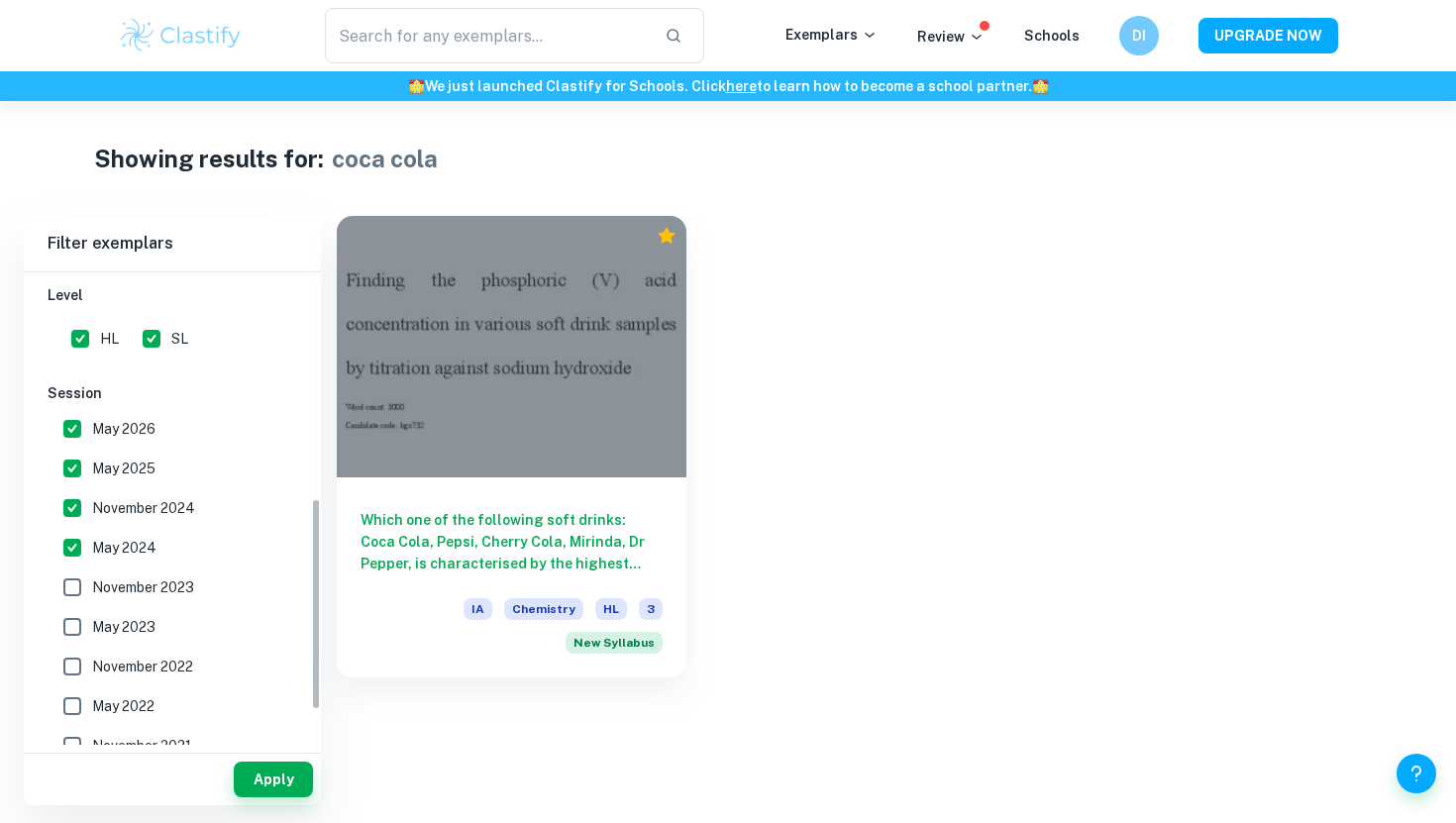 scroll, scrollTop: 504, scrollLeft: 0, axis: vertical 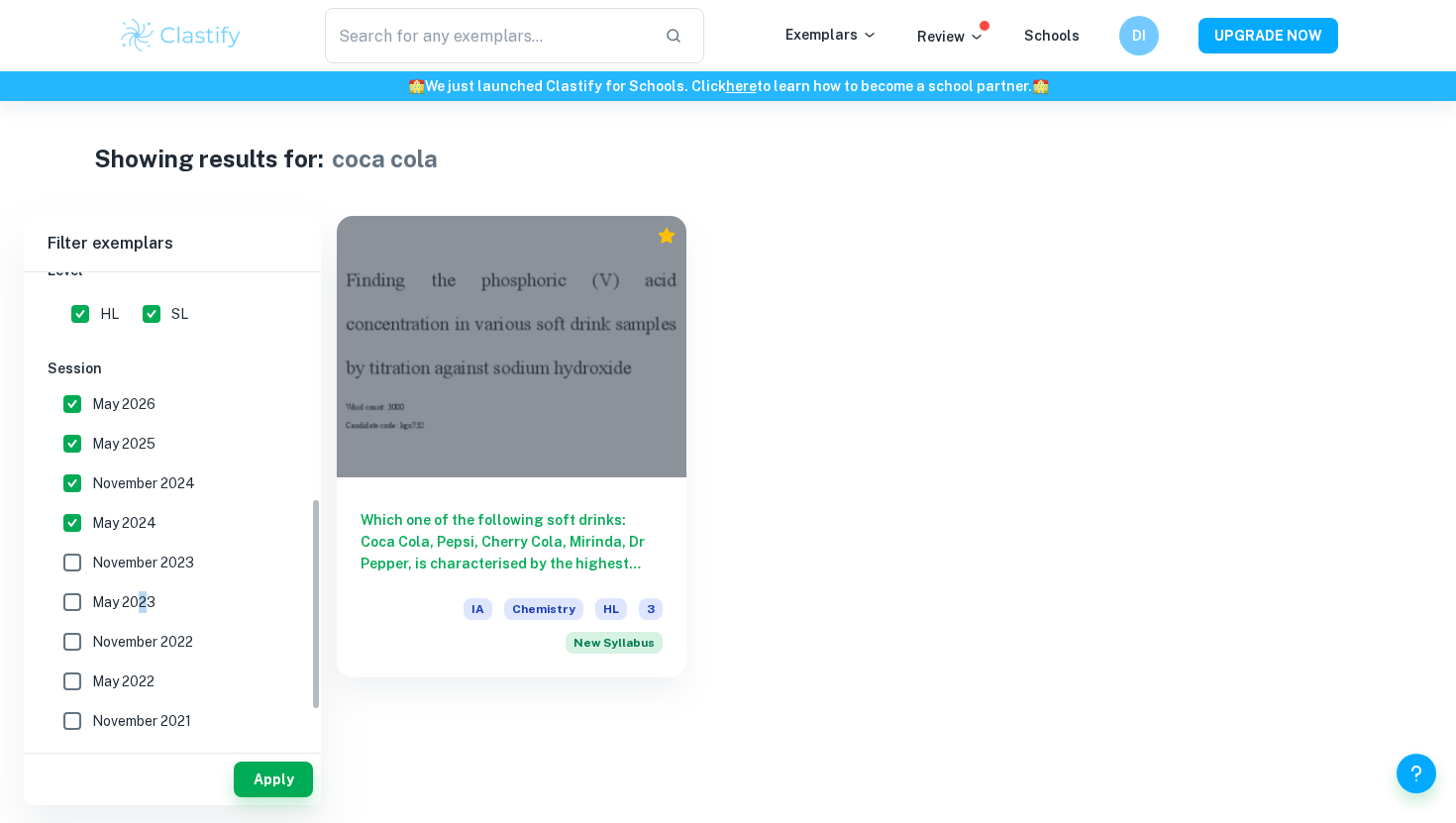 click on "May 2023" at bounding box center (124, 602) 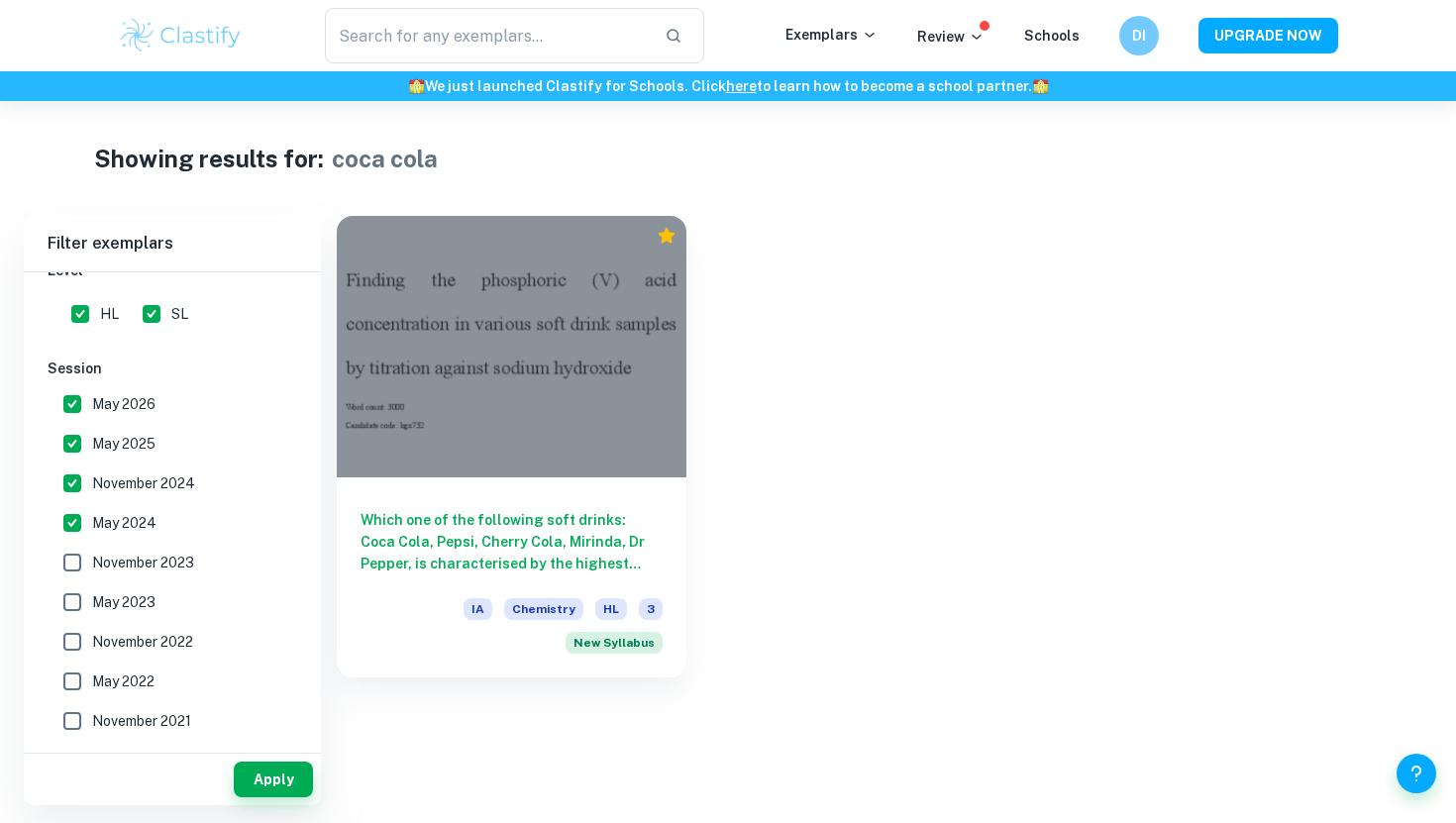 click on "November 2023" at bounding box center [143, 563] 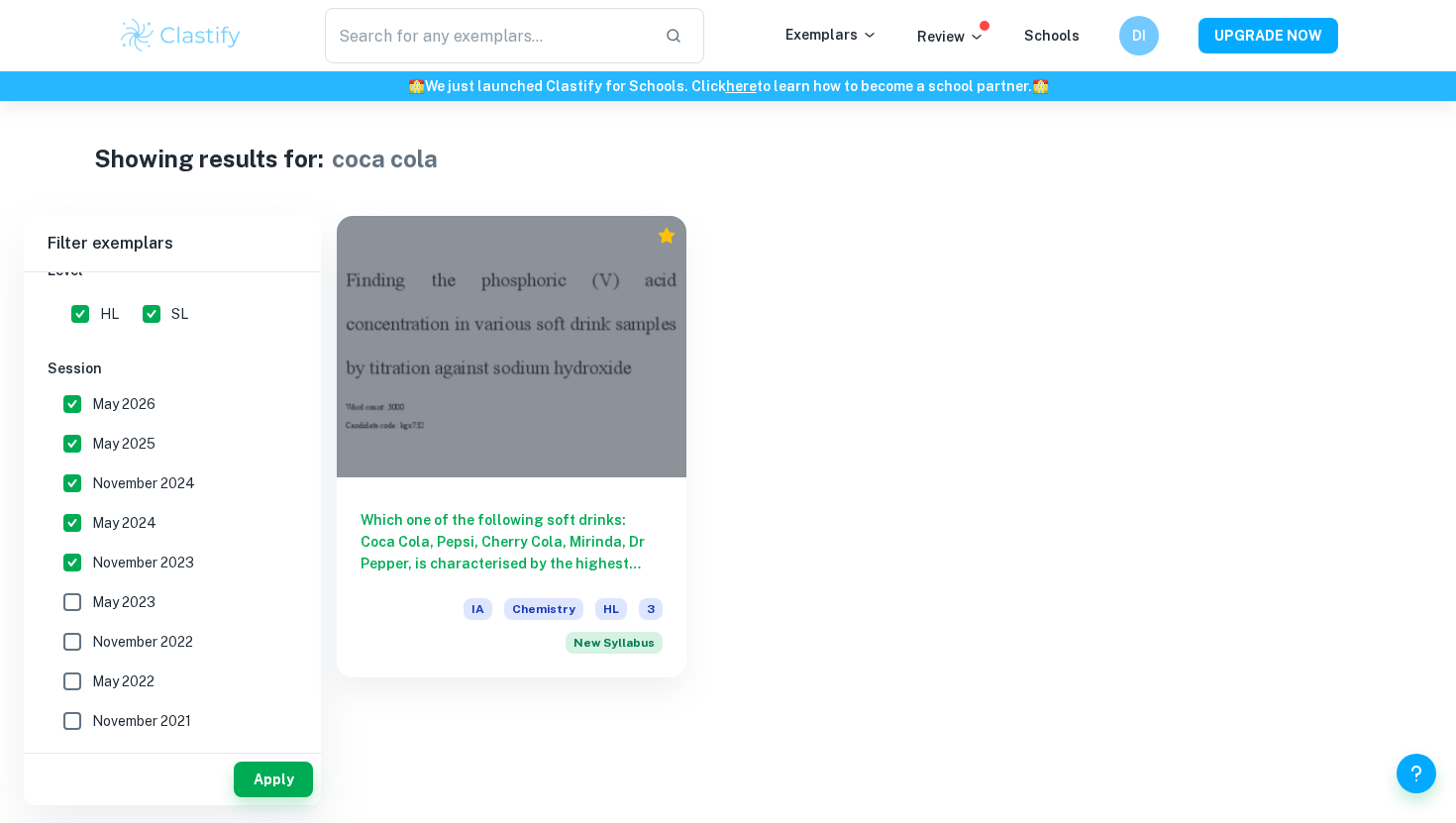 click on "May 2023" at bounding box center [124, 602] 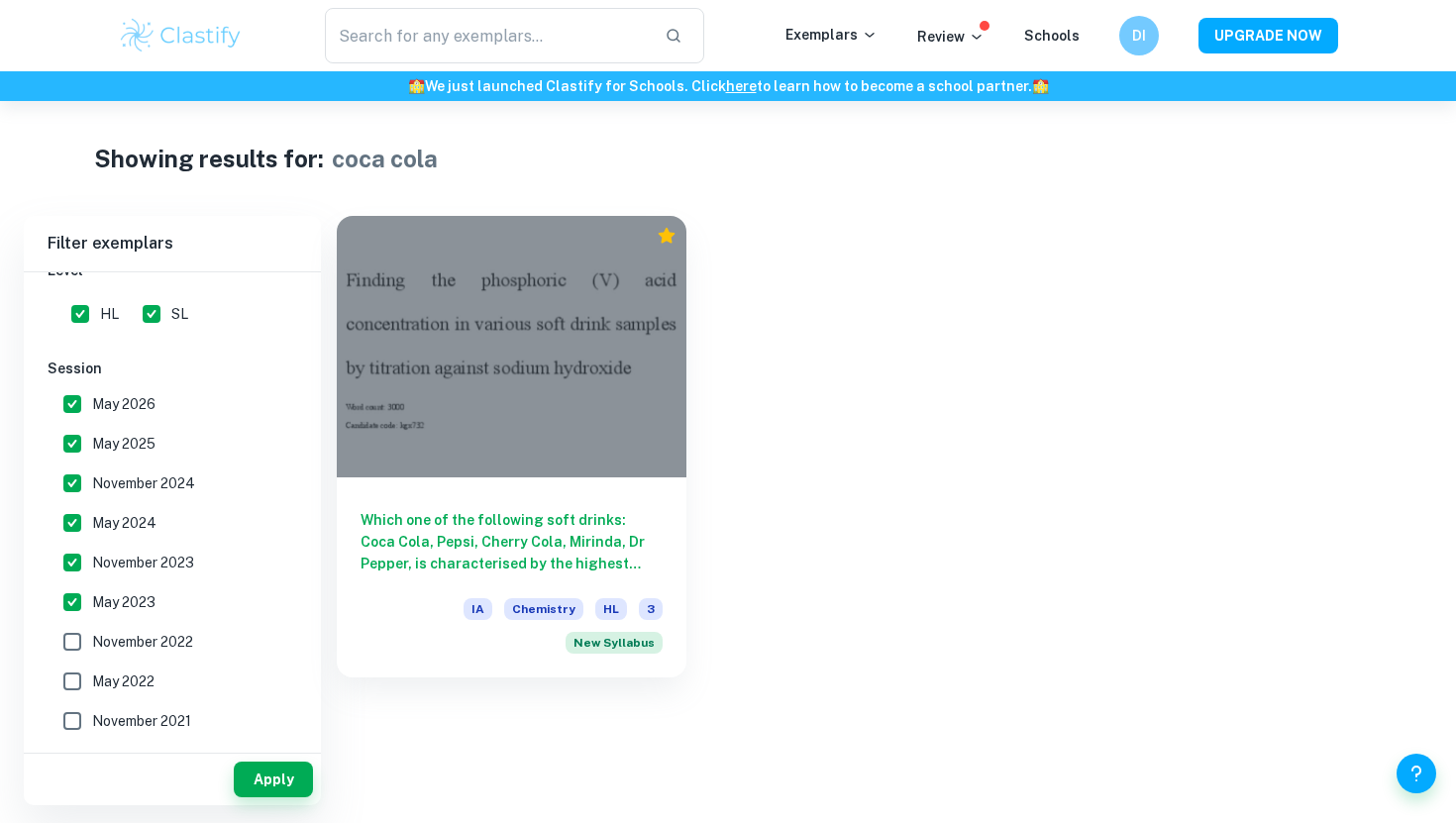 click on "November 2022" at bounding box center [166, 642] 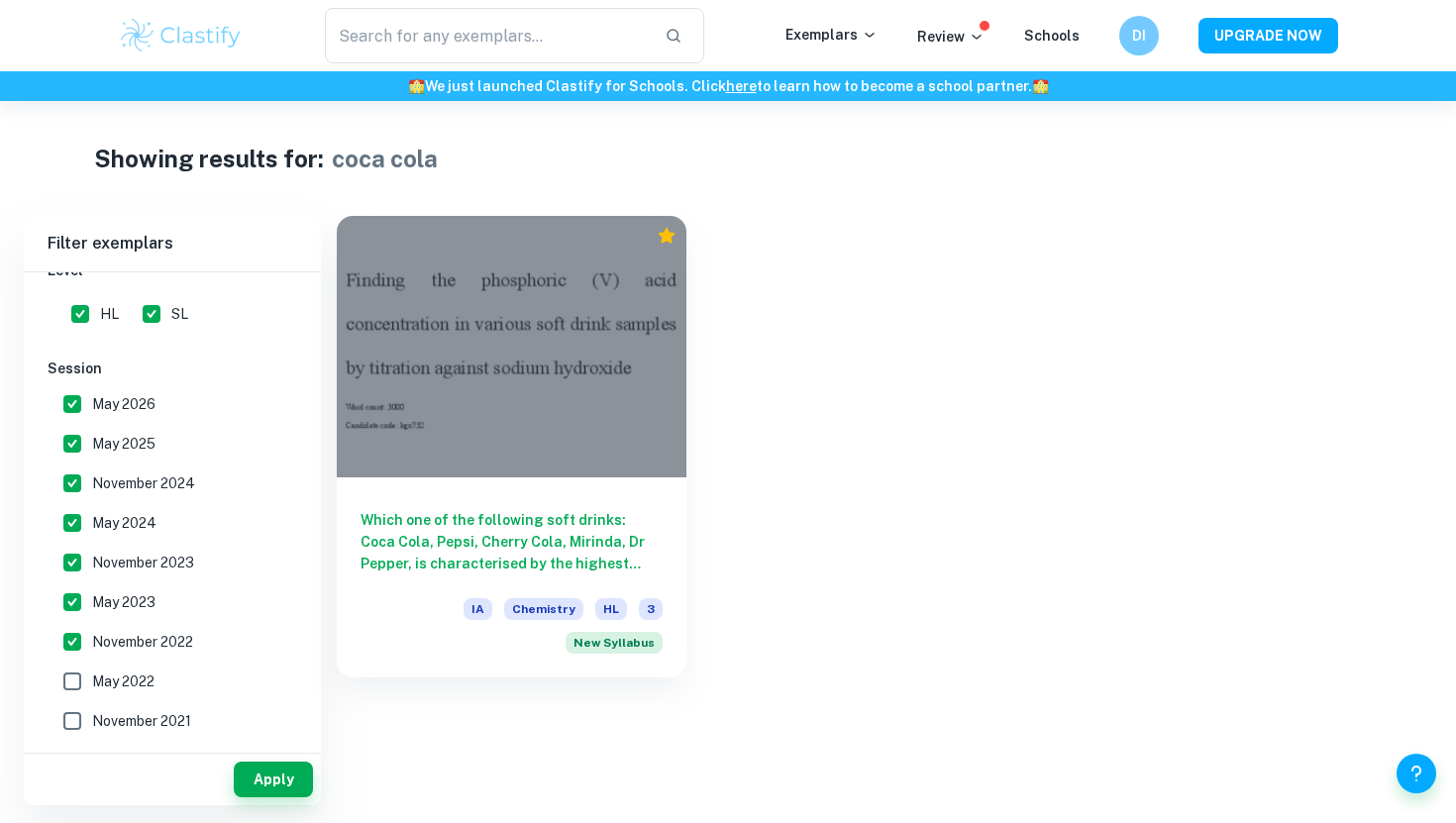 click on "May 2022" at bounding box center (166, 681) 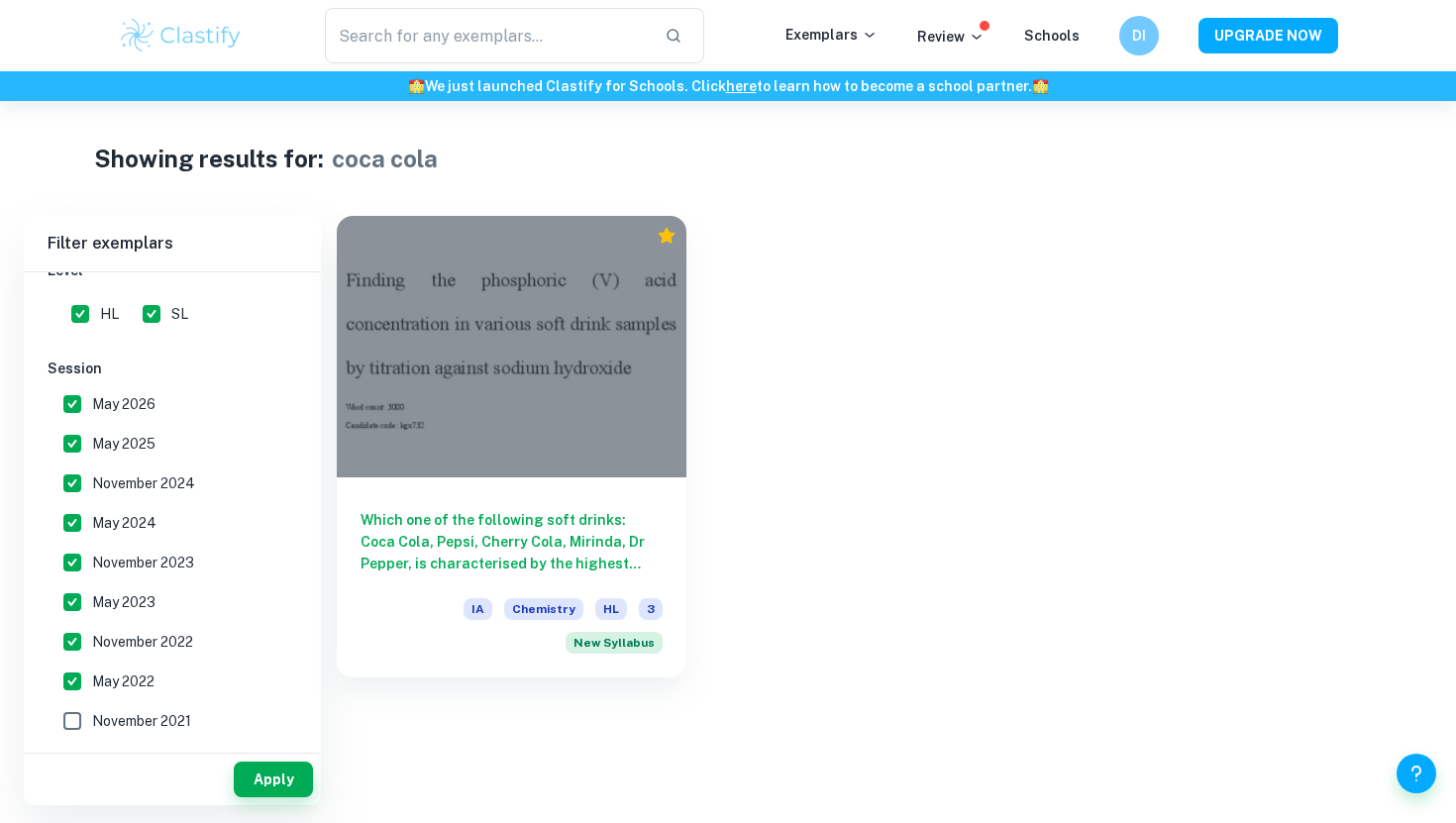 scroll, scrollTop: 579, scrollLeft: 0, axis: vertical 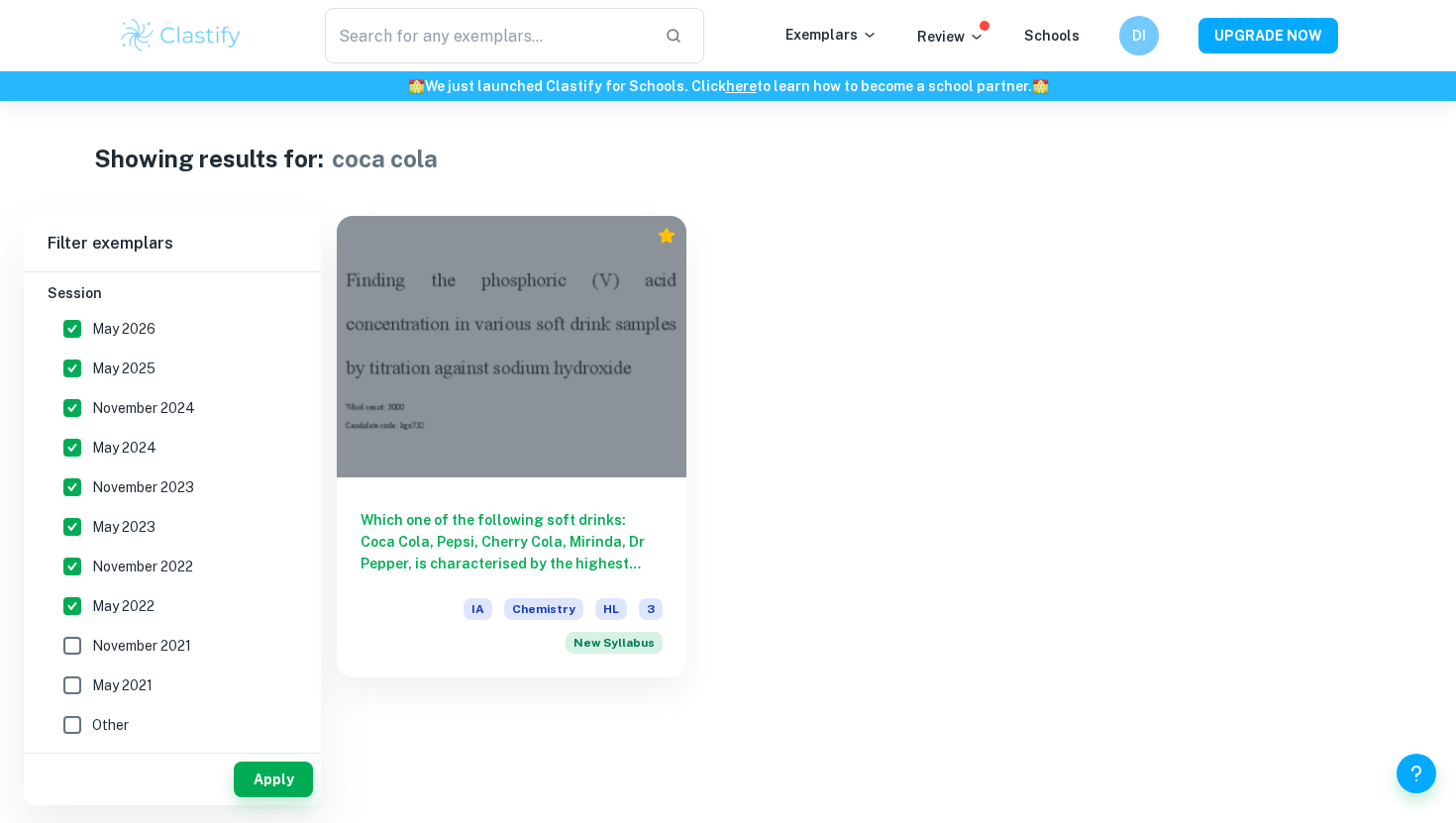 click on "November 2021" at bounding box center (142, 646) 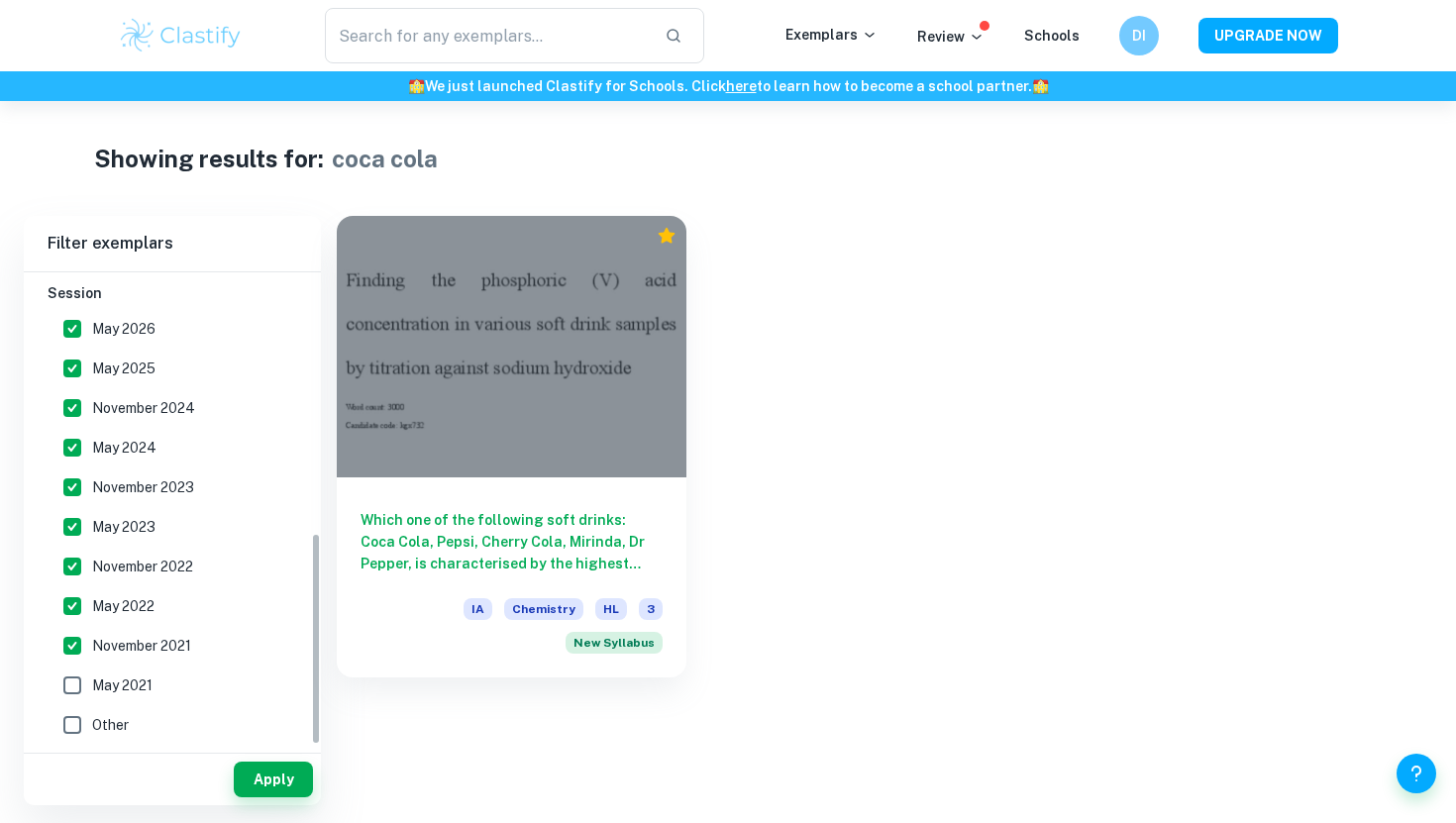 click on "May 2021" at bounding box center [122, 685] 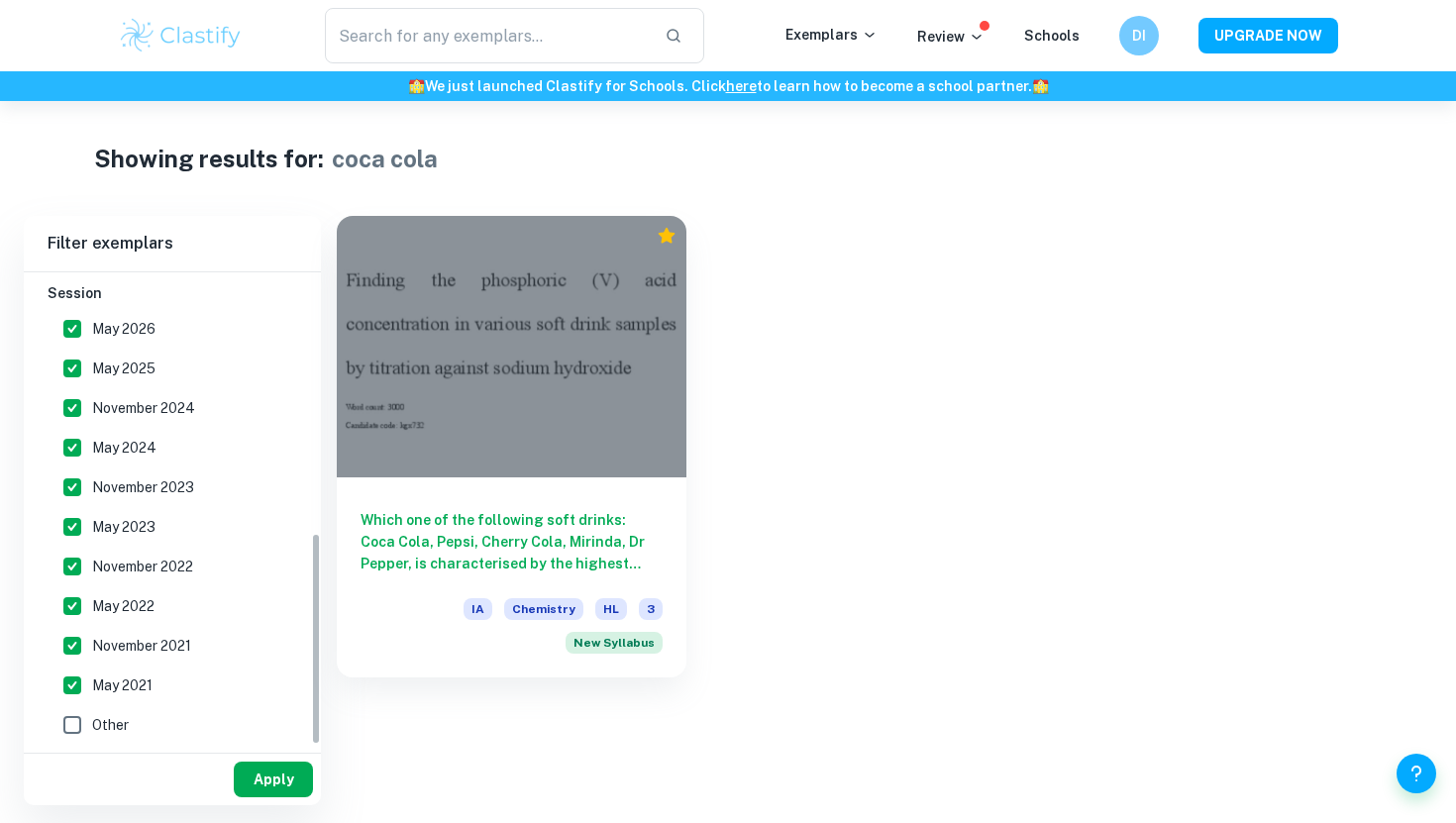 click on "Apply" at bounding box center [273, 779] 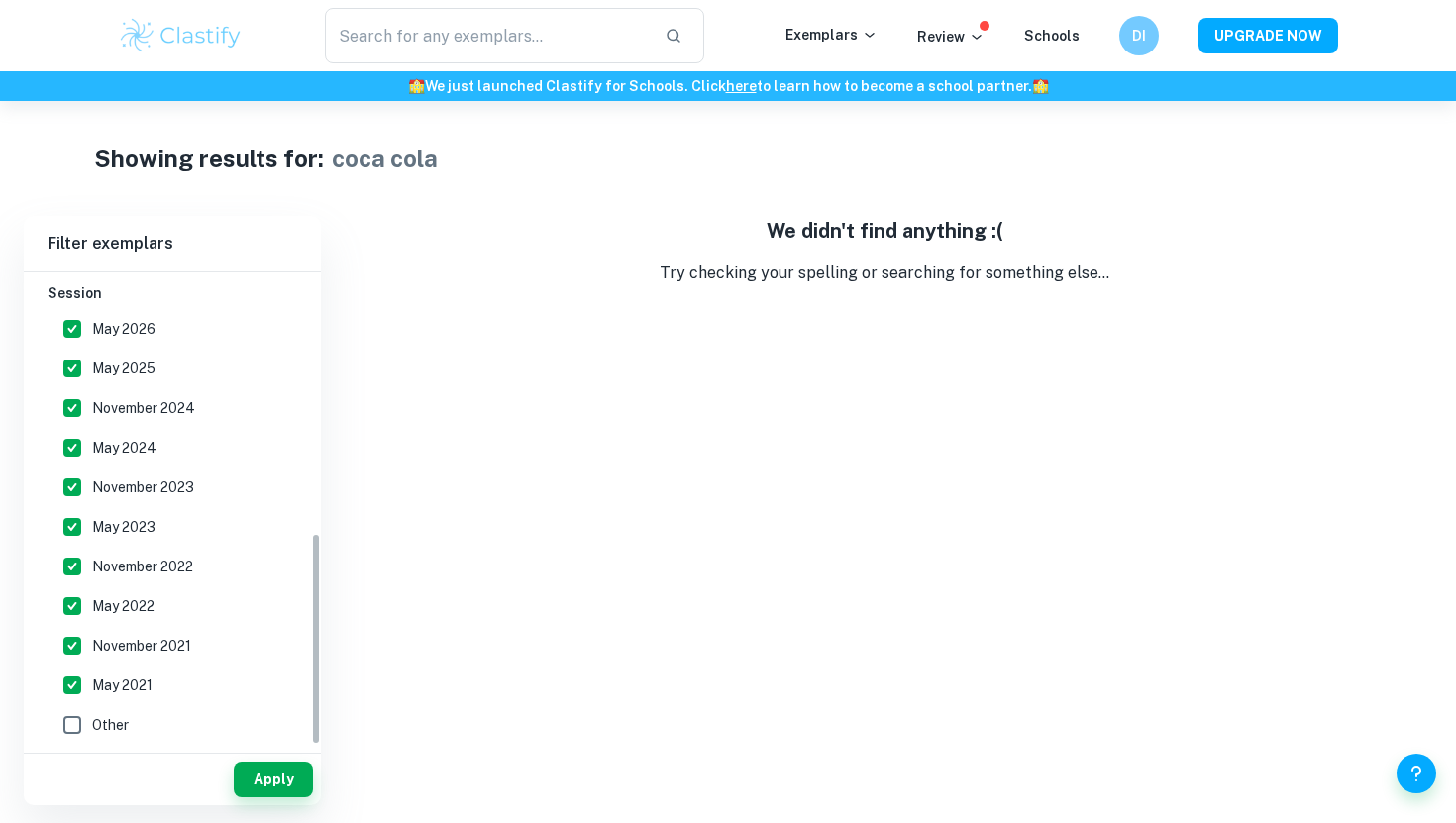 click on "May 2021" at bounding box center [122, 685] 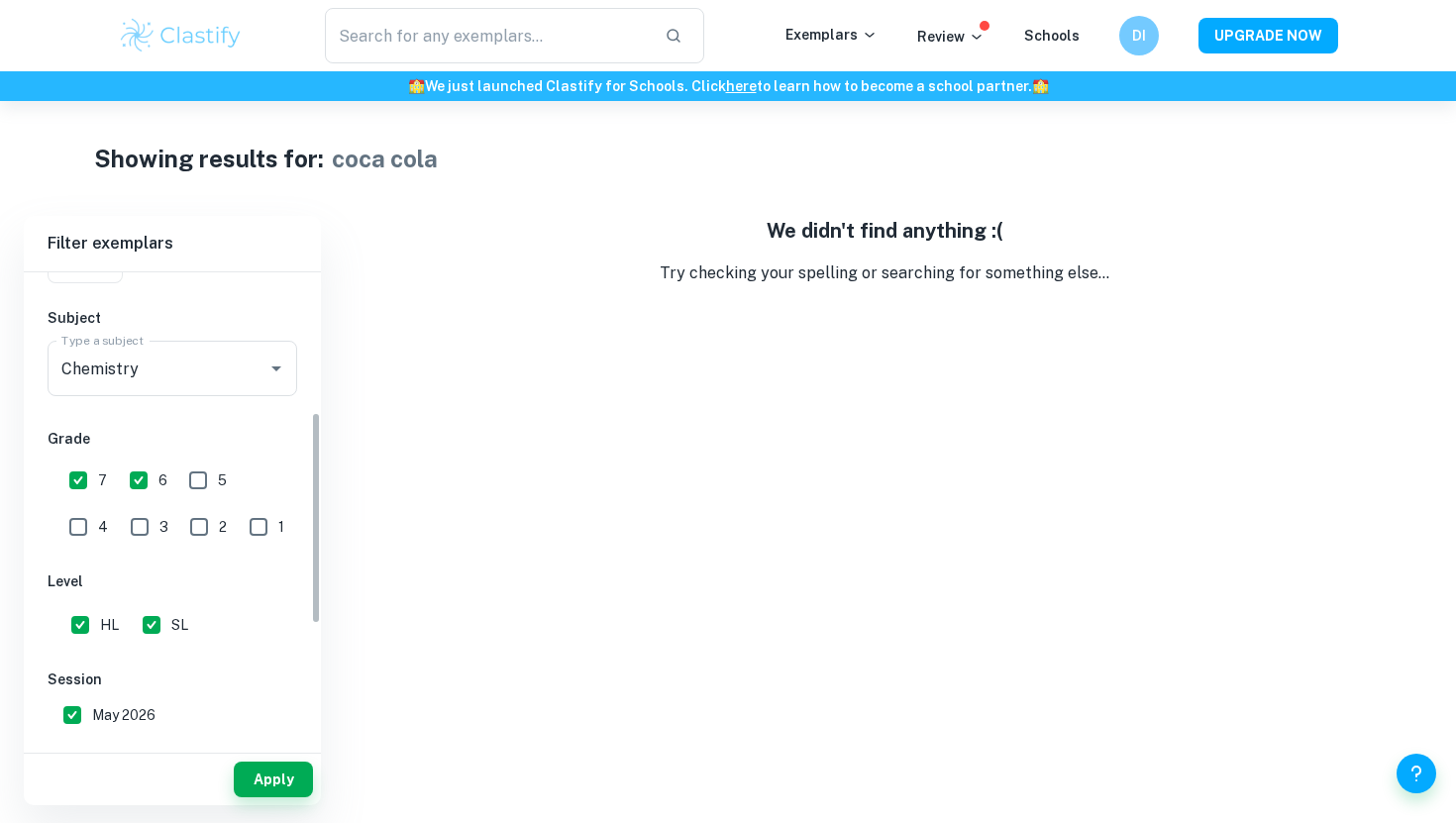 scroll, scrollTop: 0, scrollLeft: 0, axis: both 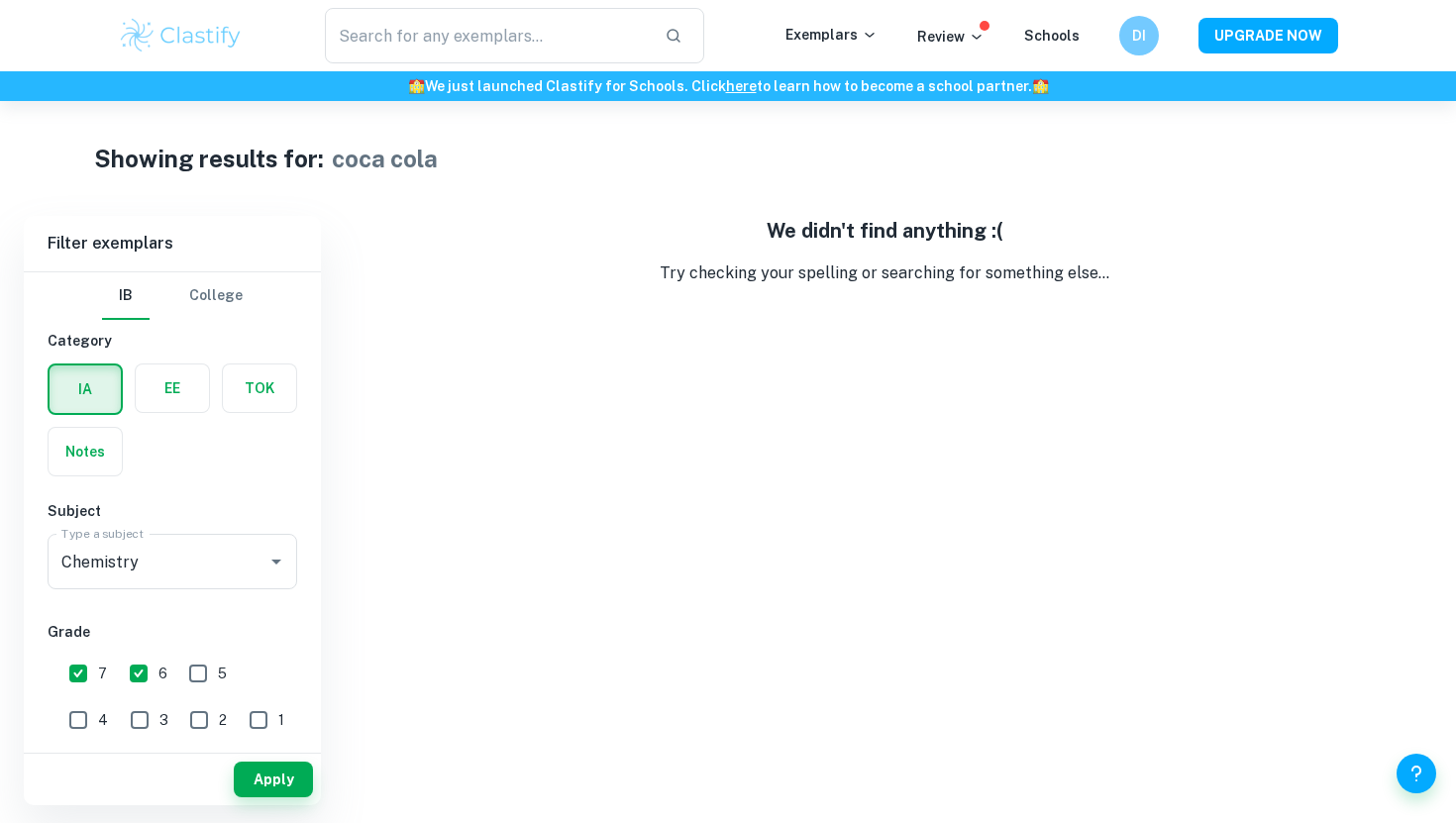 click at bounding box center [180, 36] 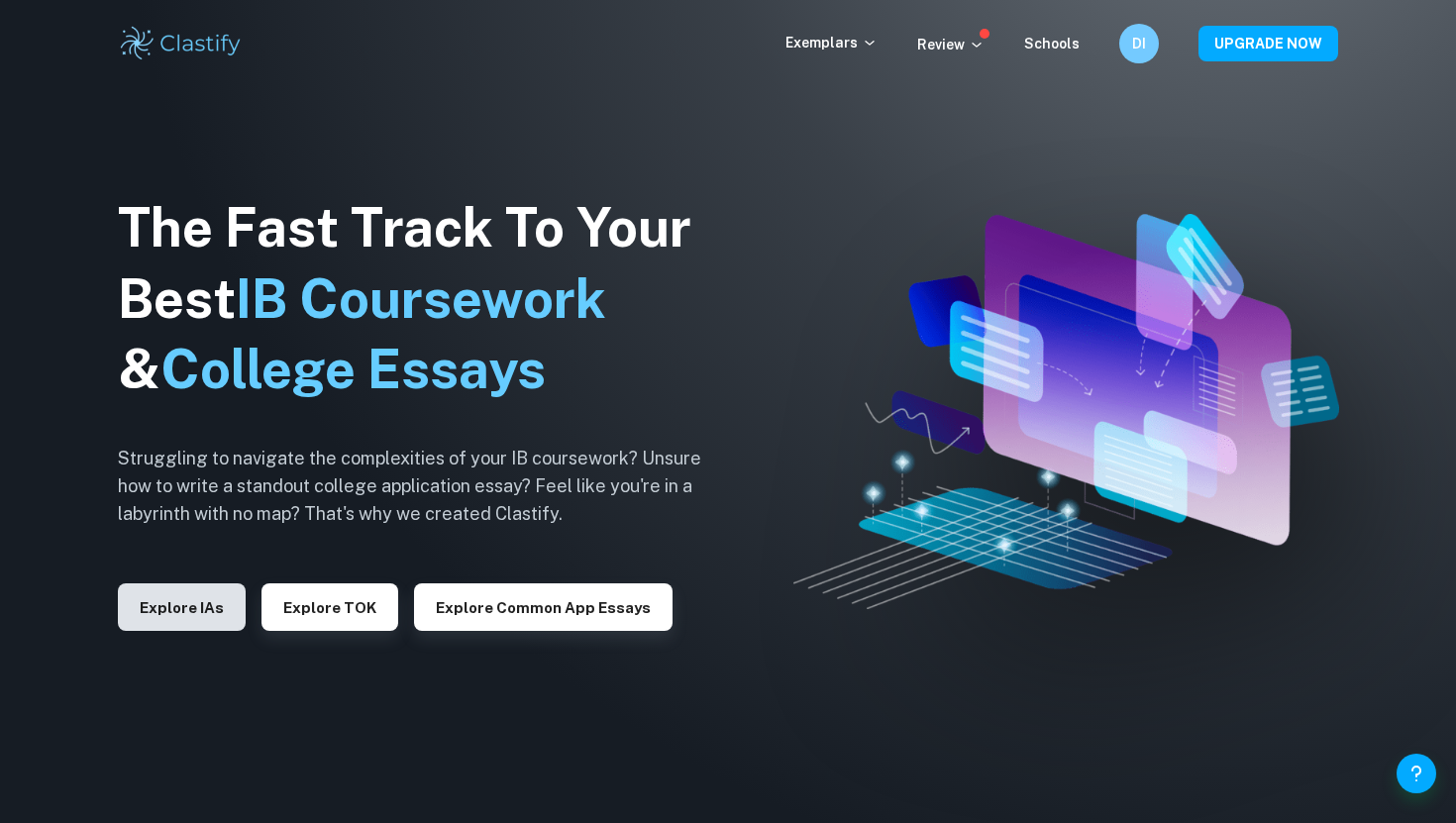 click on "Explore IAs" at bounding box center (181, 607) 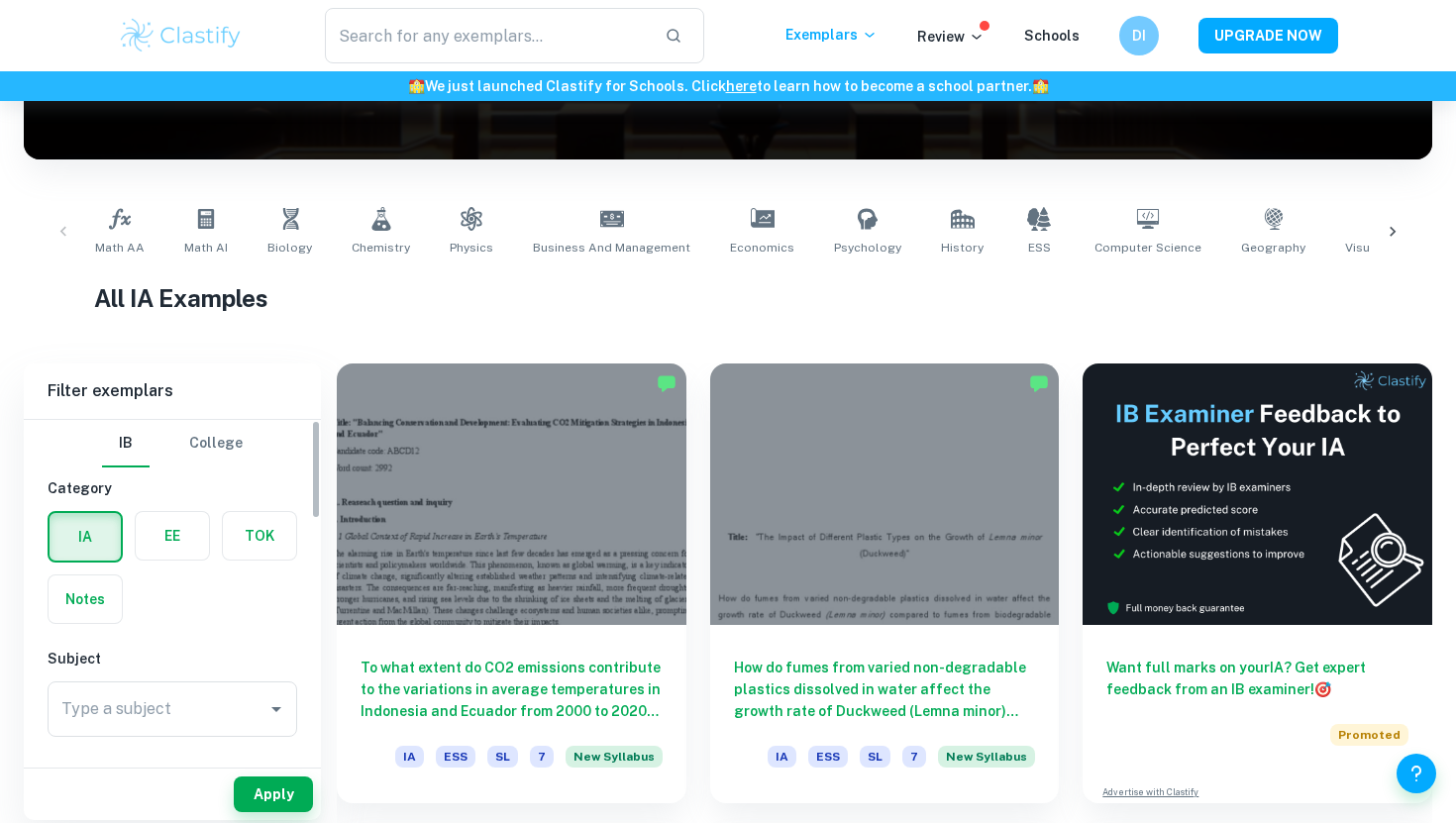 scroll, scrollTop: 312, scrollLeft: 0, axis: vertical 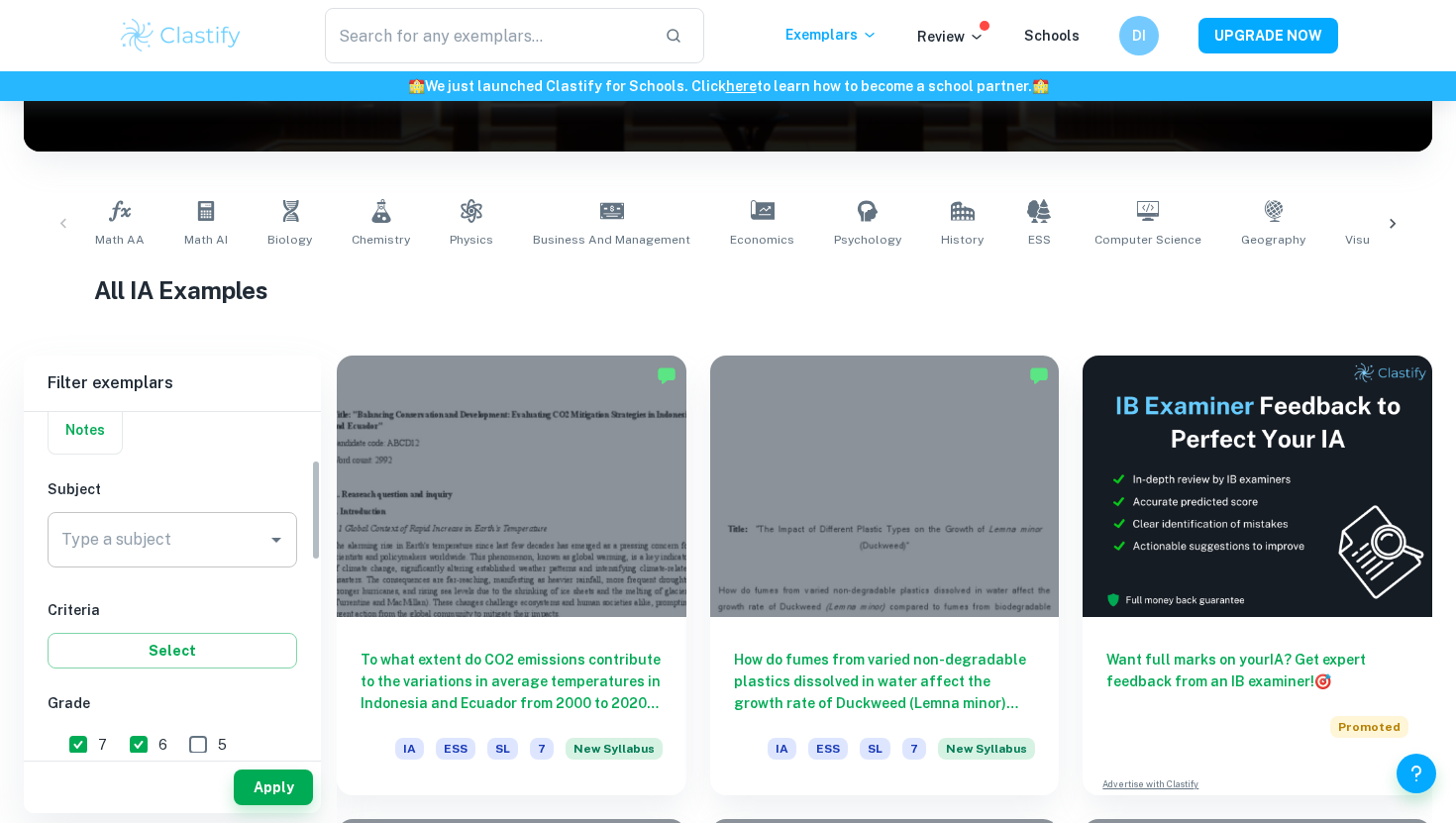 click on "Type a subject Type a subject" at bounding box center (172, 540) 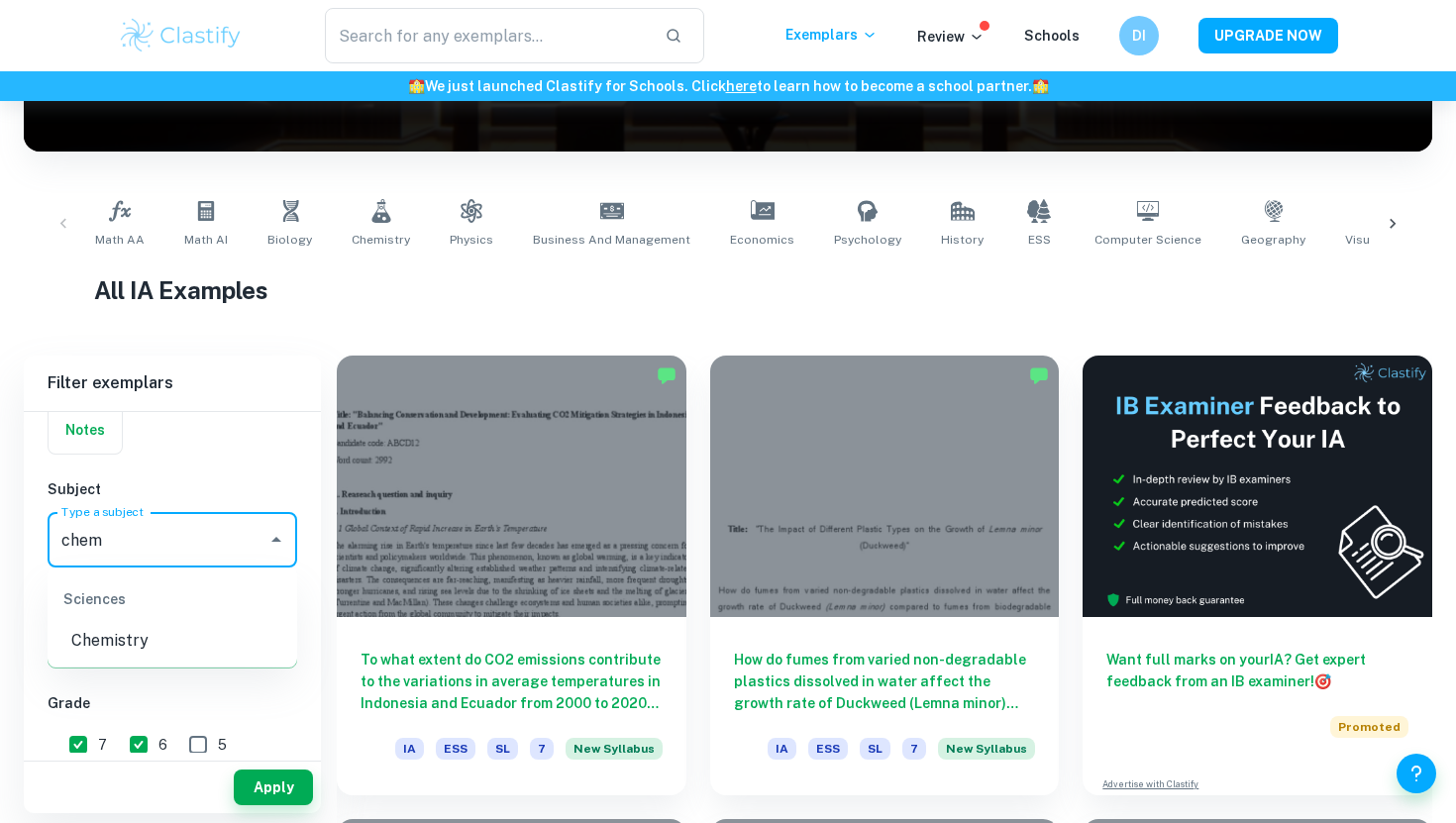click on "Chemistry" at bounding box center (172, 641) 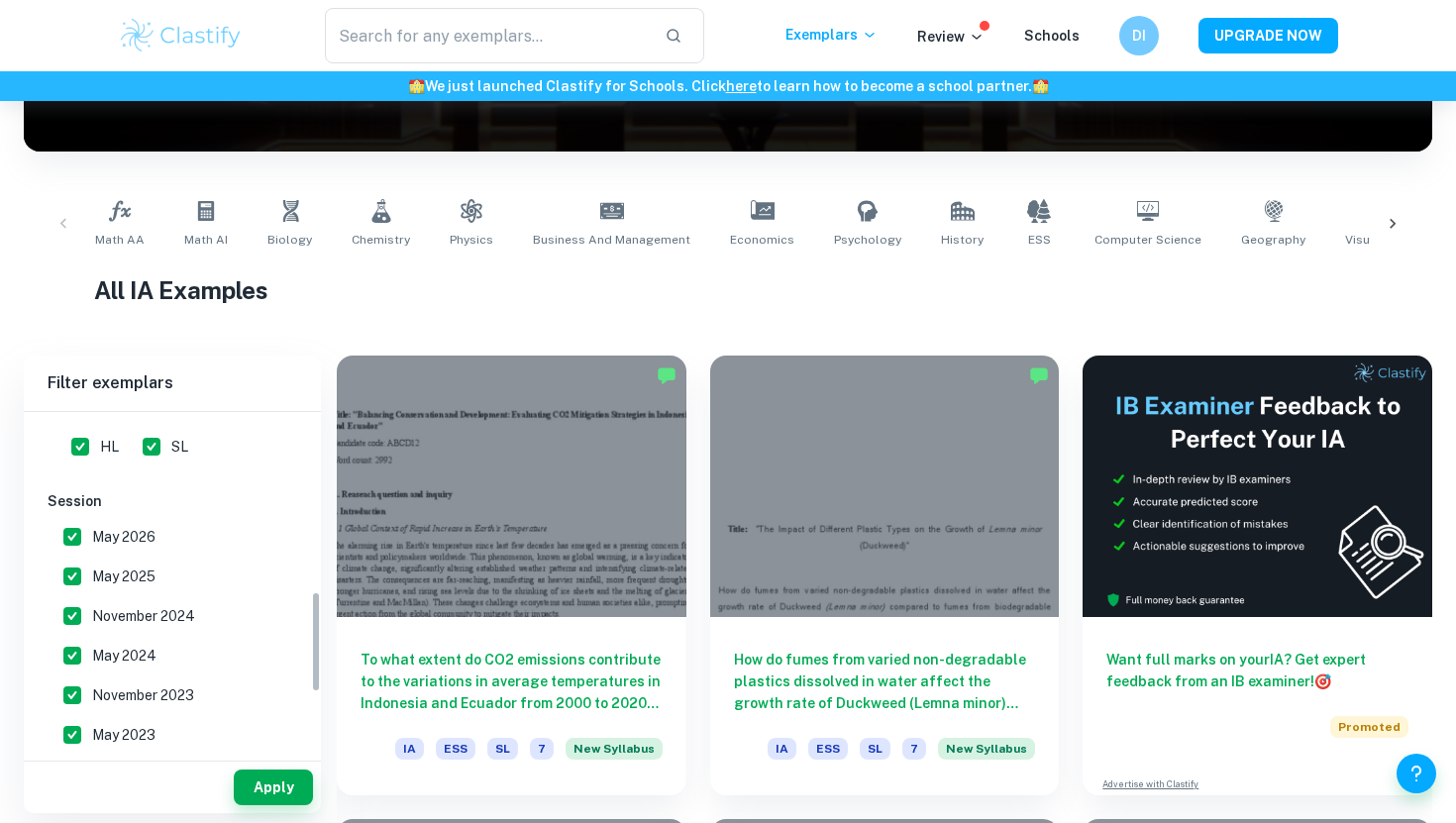 scroll, scrollTop: 603, scrollLeft: 0, axis: vertical 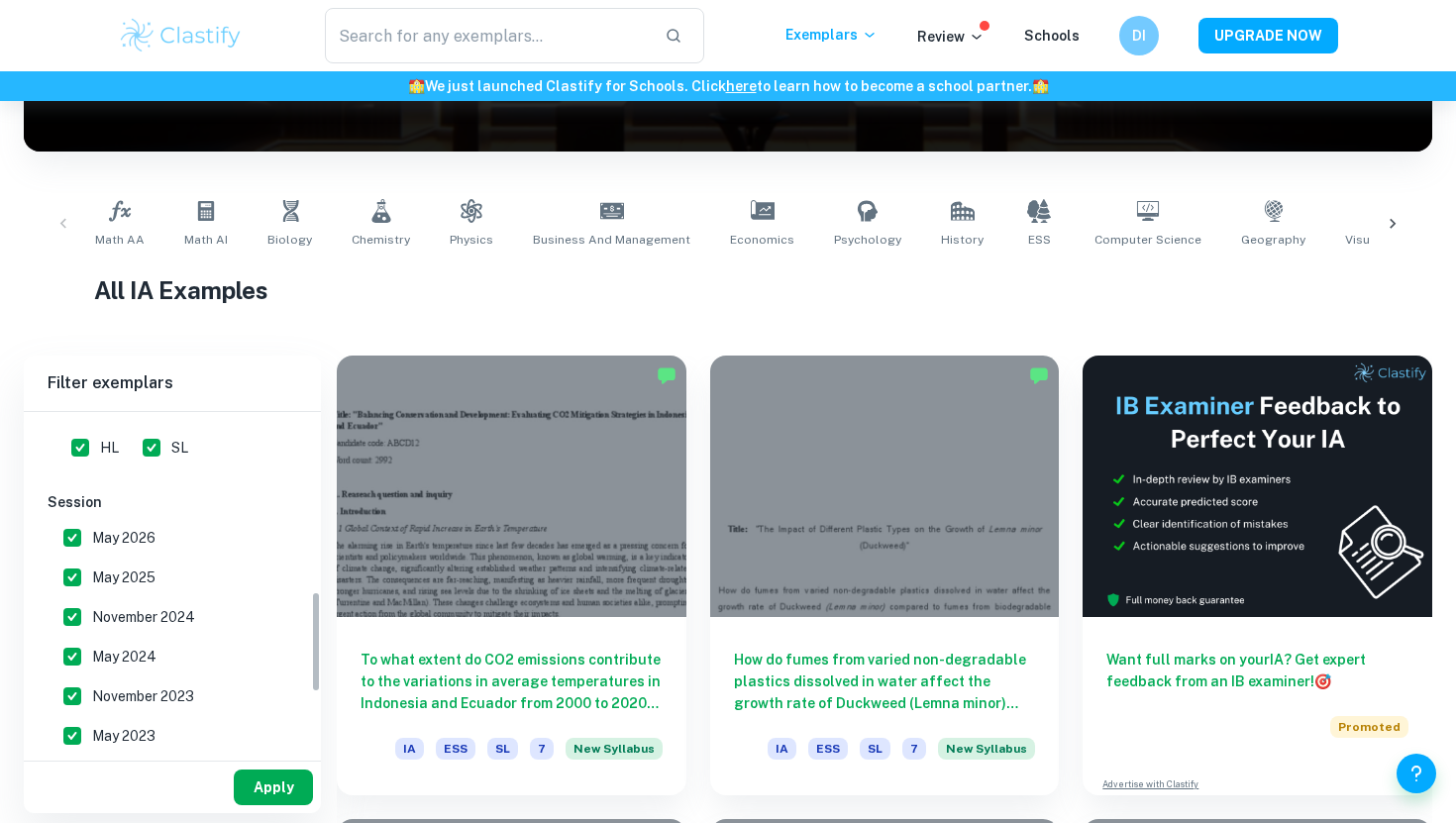type on "Chemistry" 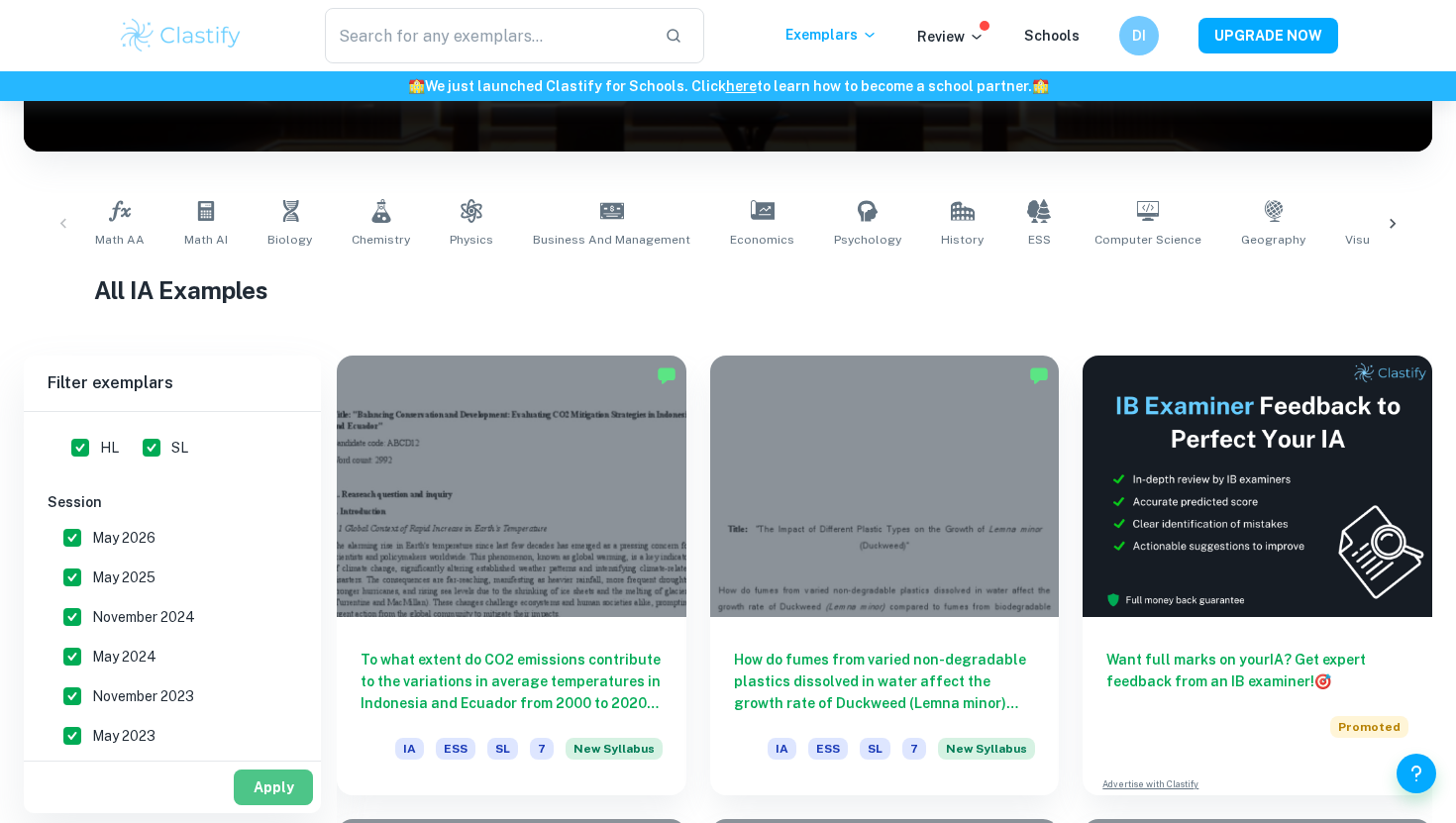 click on "Apply" at bounding box center [273, 787] 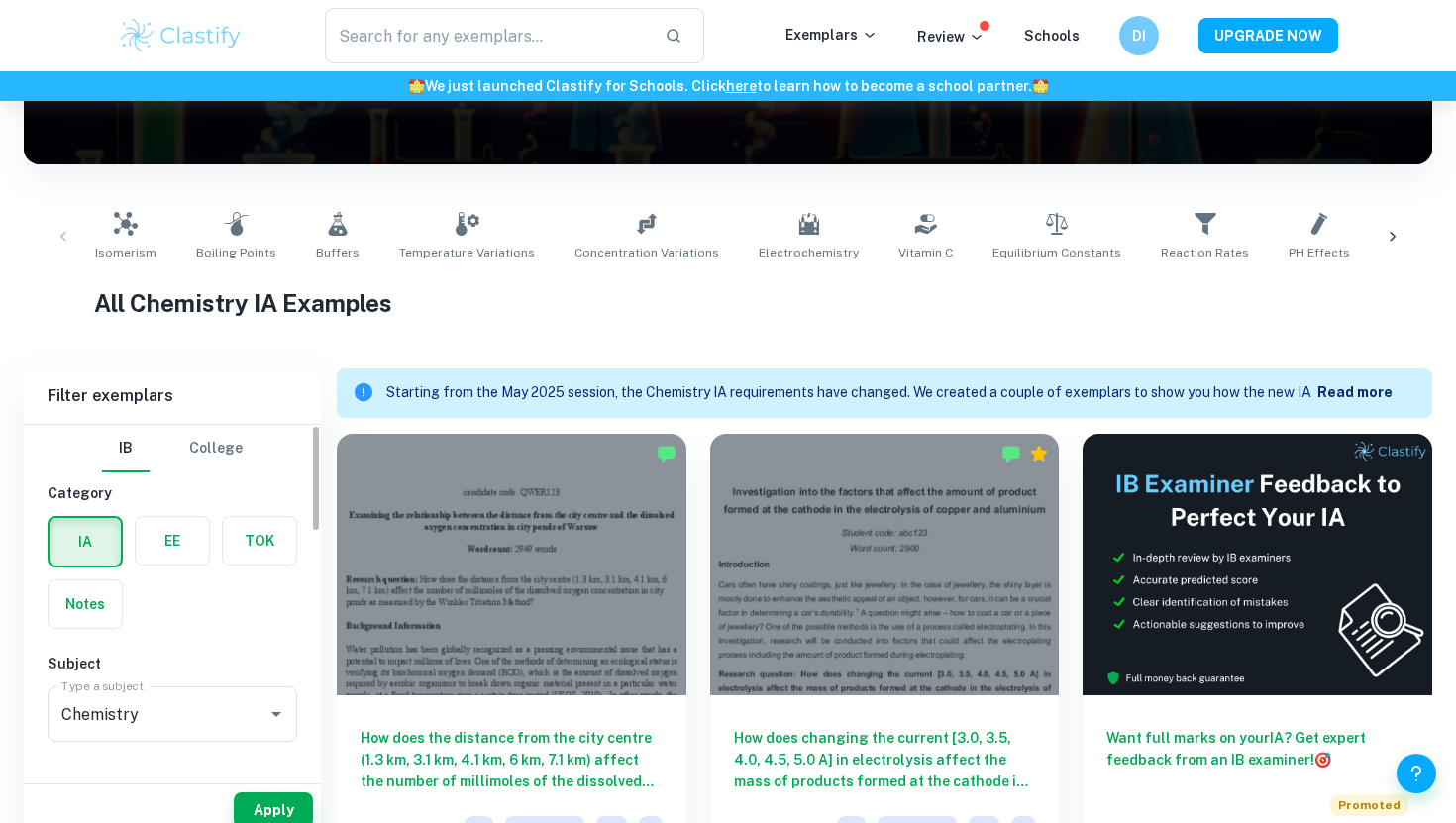scroll, scrollTop: 326, scrollLeft: 0, axis: vertical 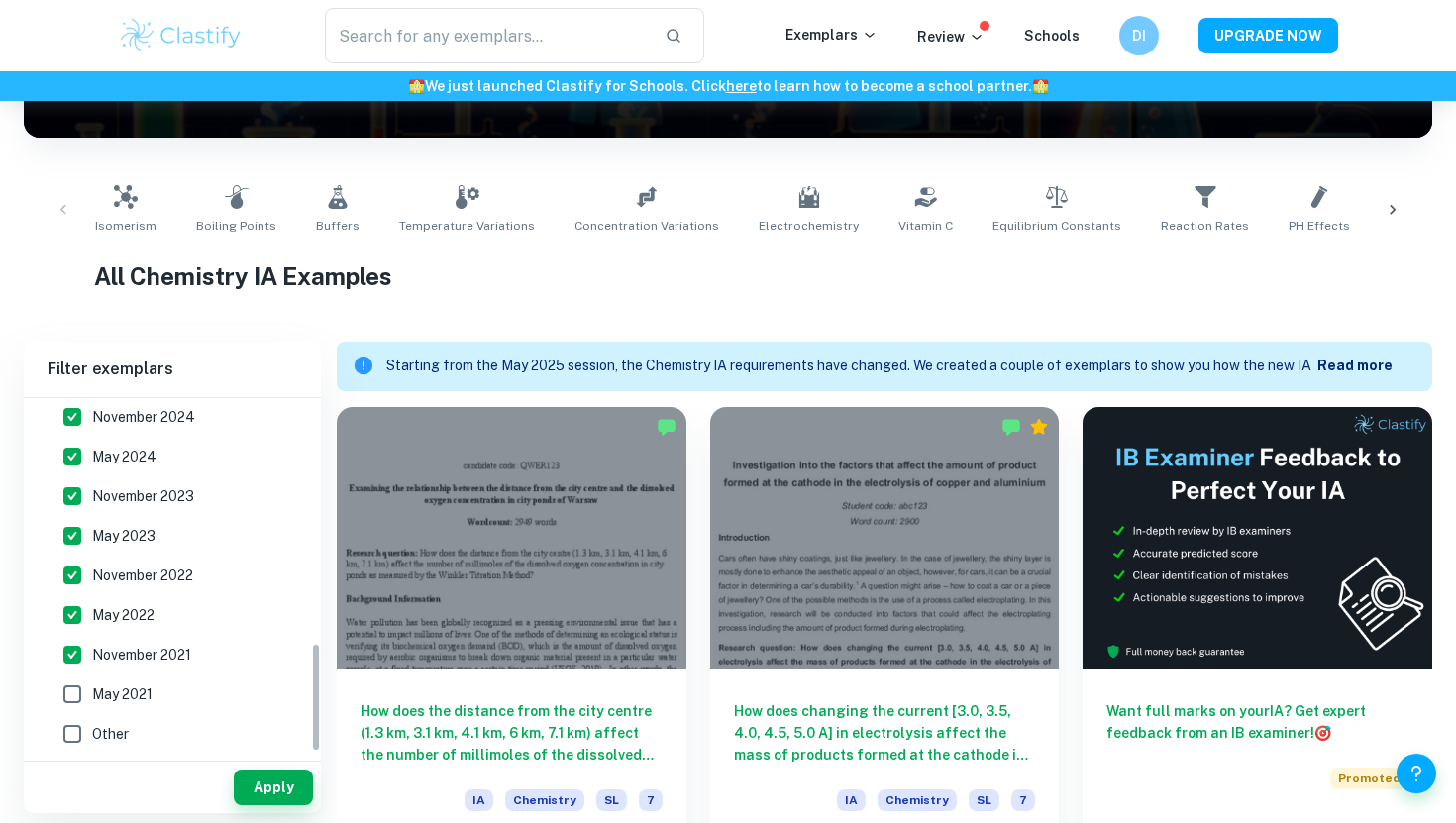 click on "November 2021" at bounding box center [142, 655] 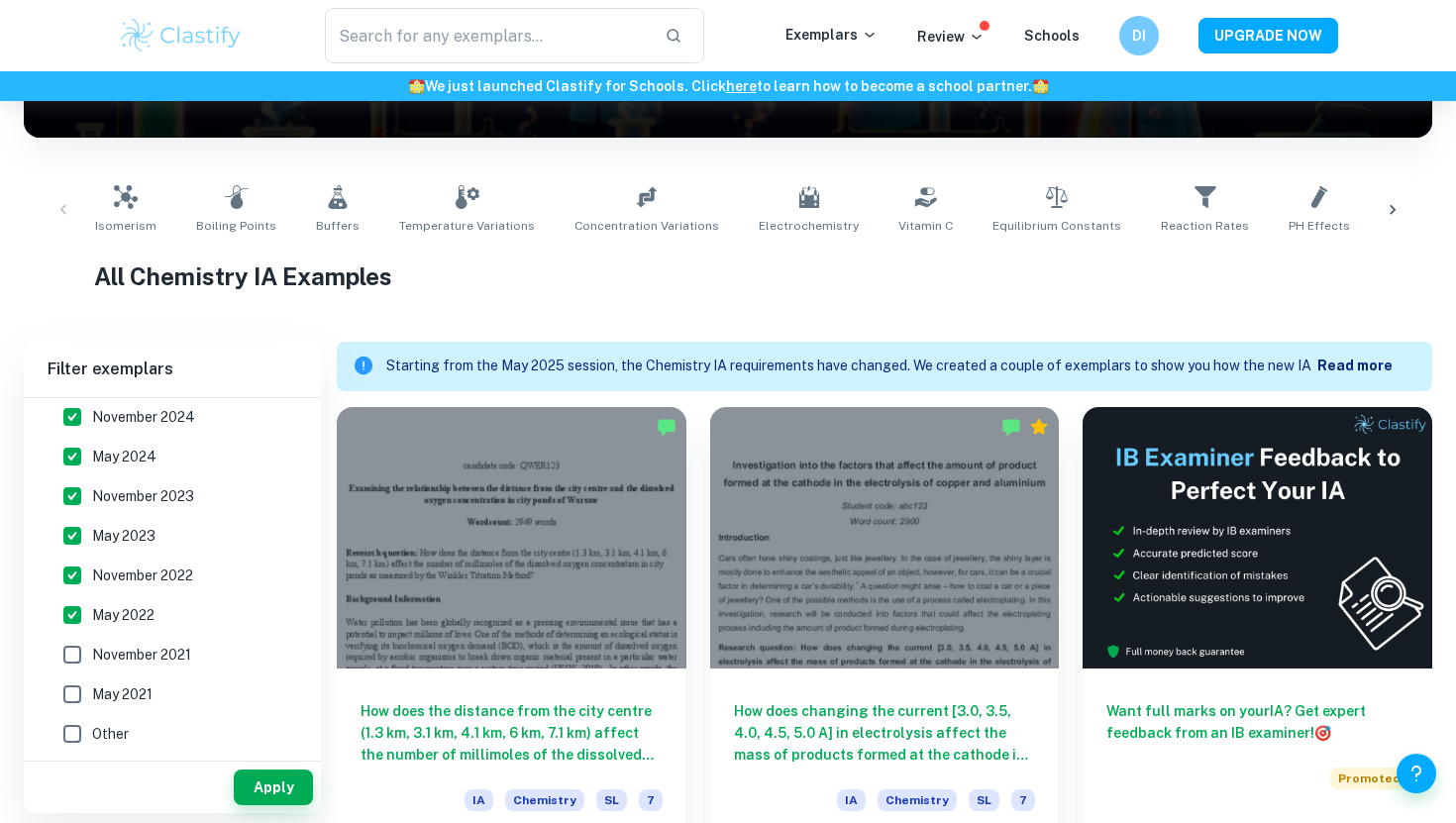 click on "May 2022" at bounding box center [123, 615] 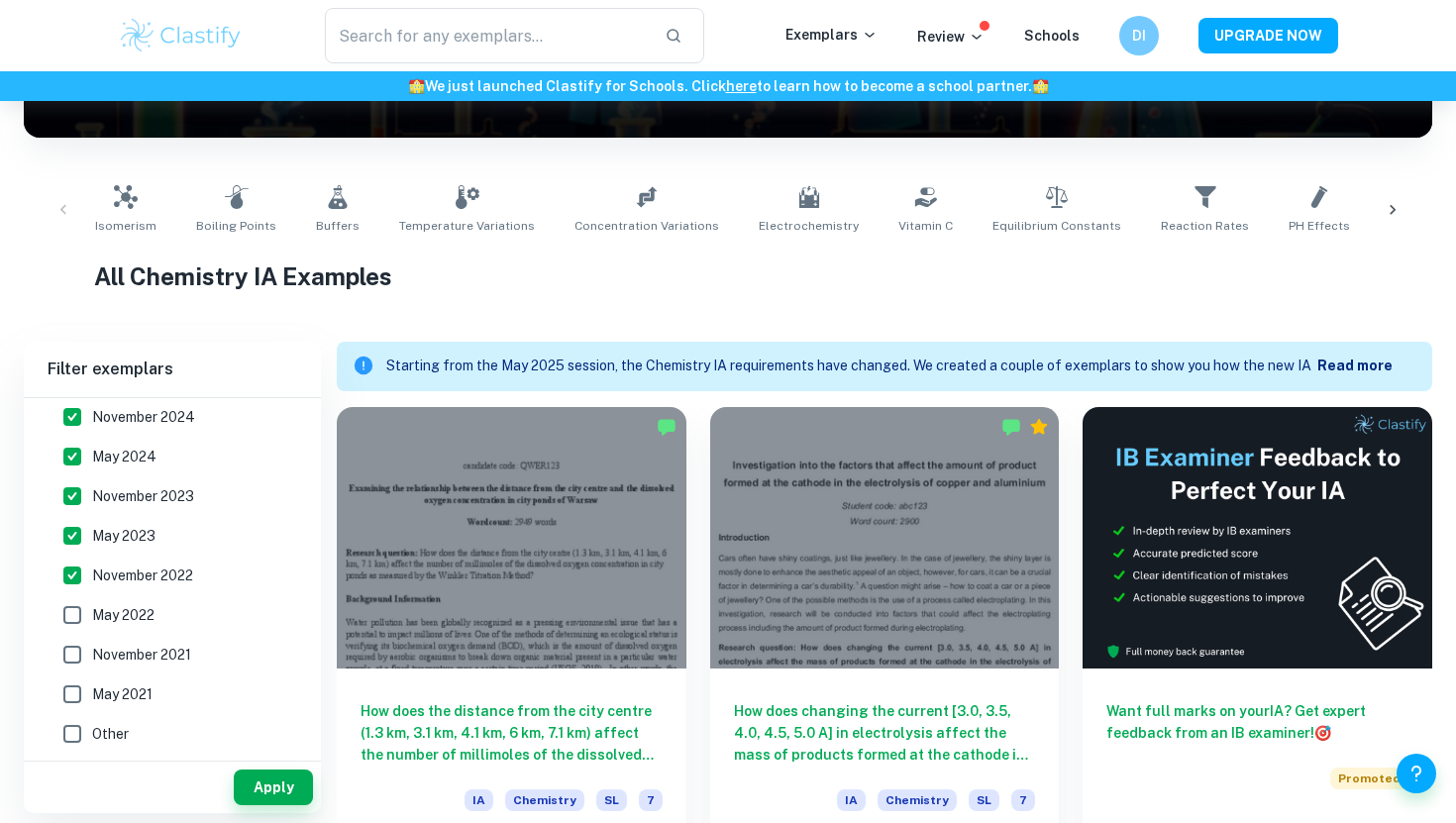 click on "November 2022" at bounding box center [166, 575] 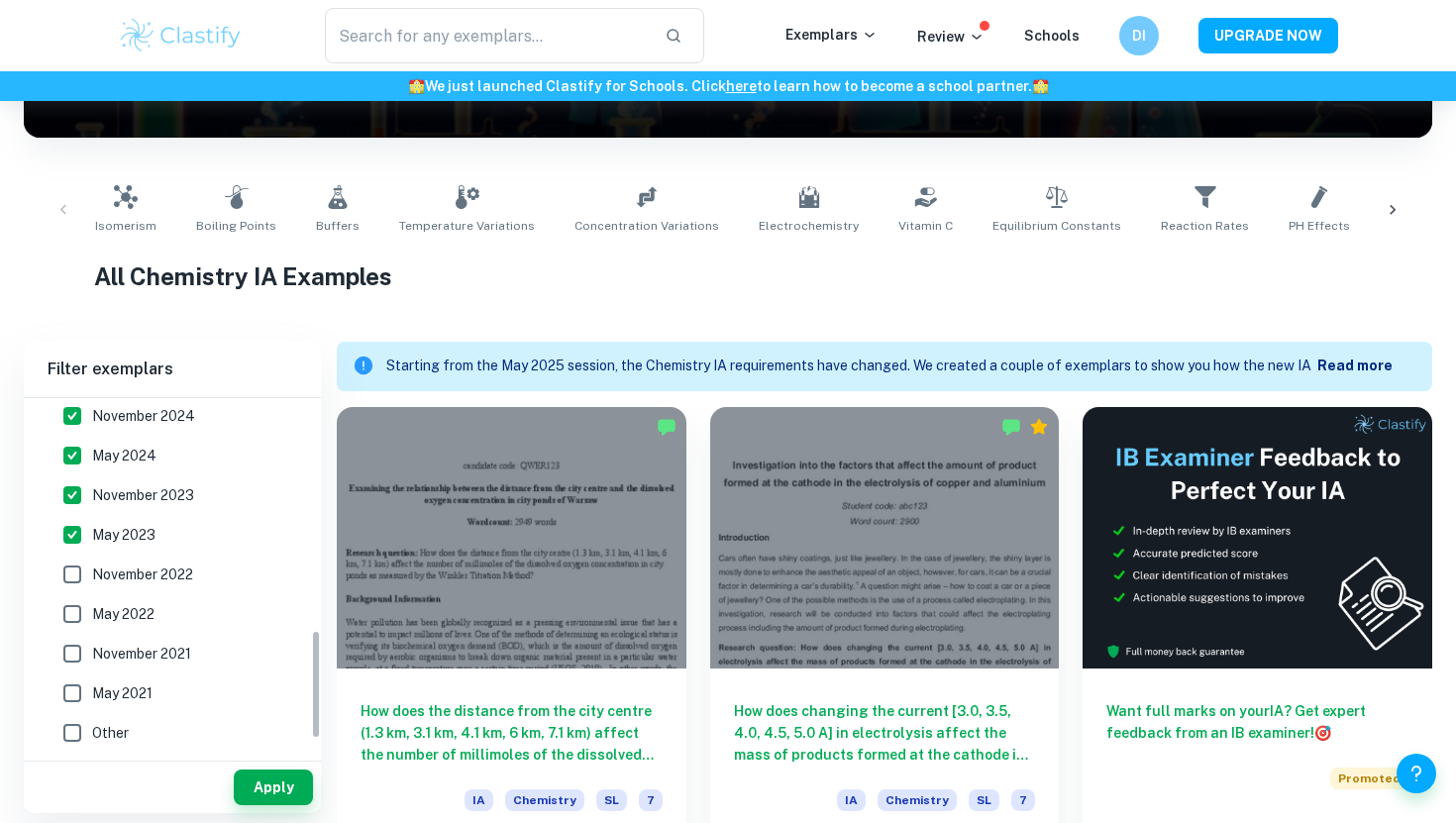 scroll, scrollTop: 789, scrollLeft: 0, axis: vertical 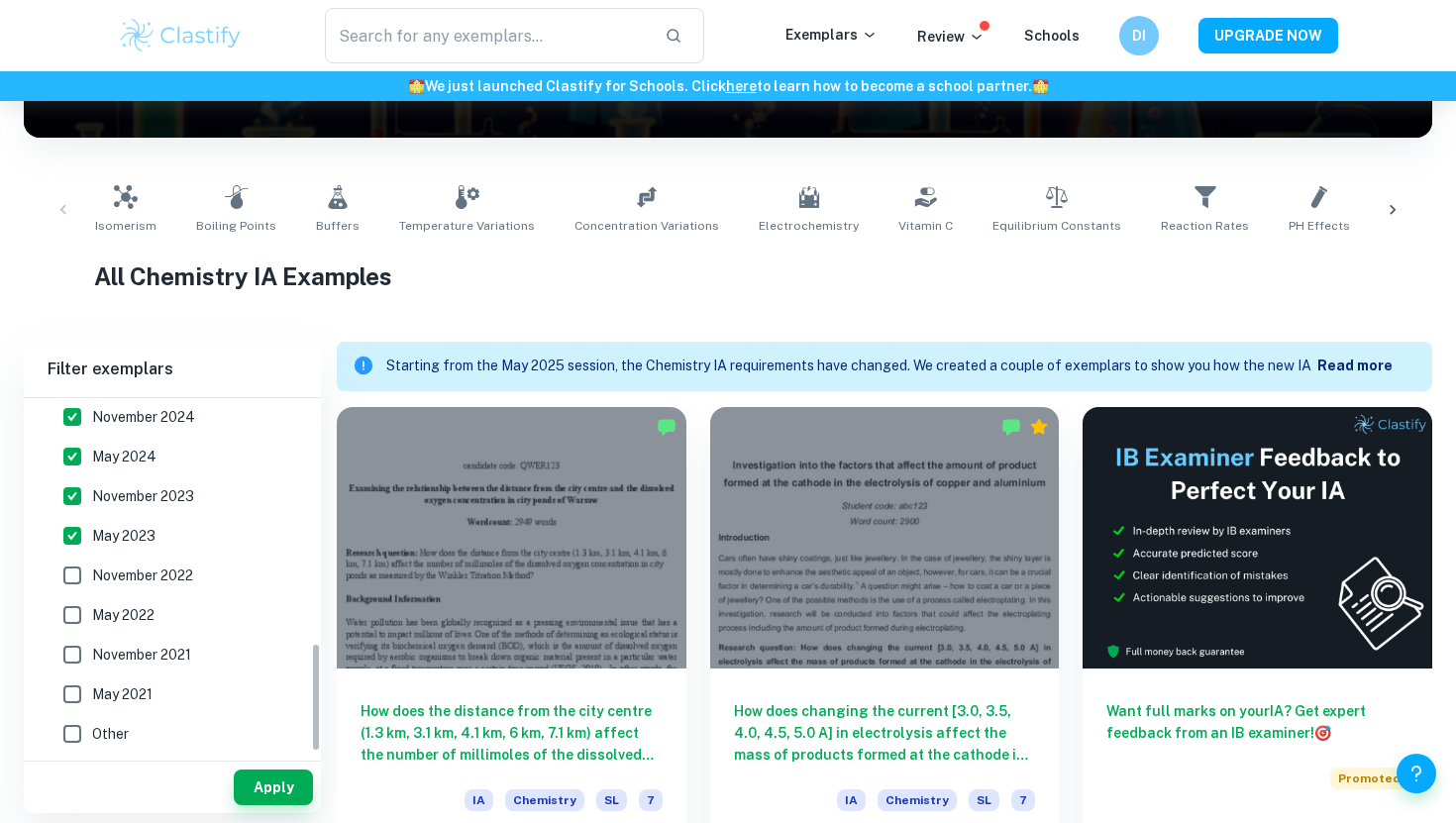 click on "November 2022" at bounding box center (143, 575) 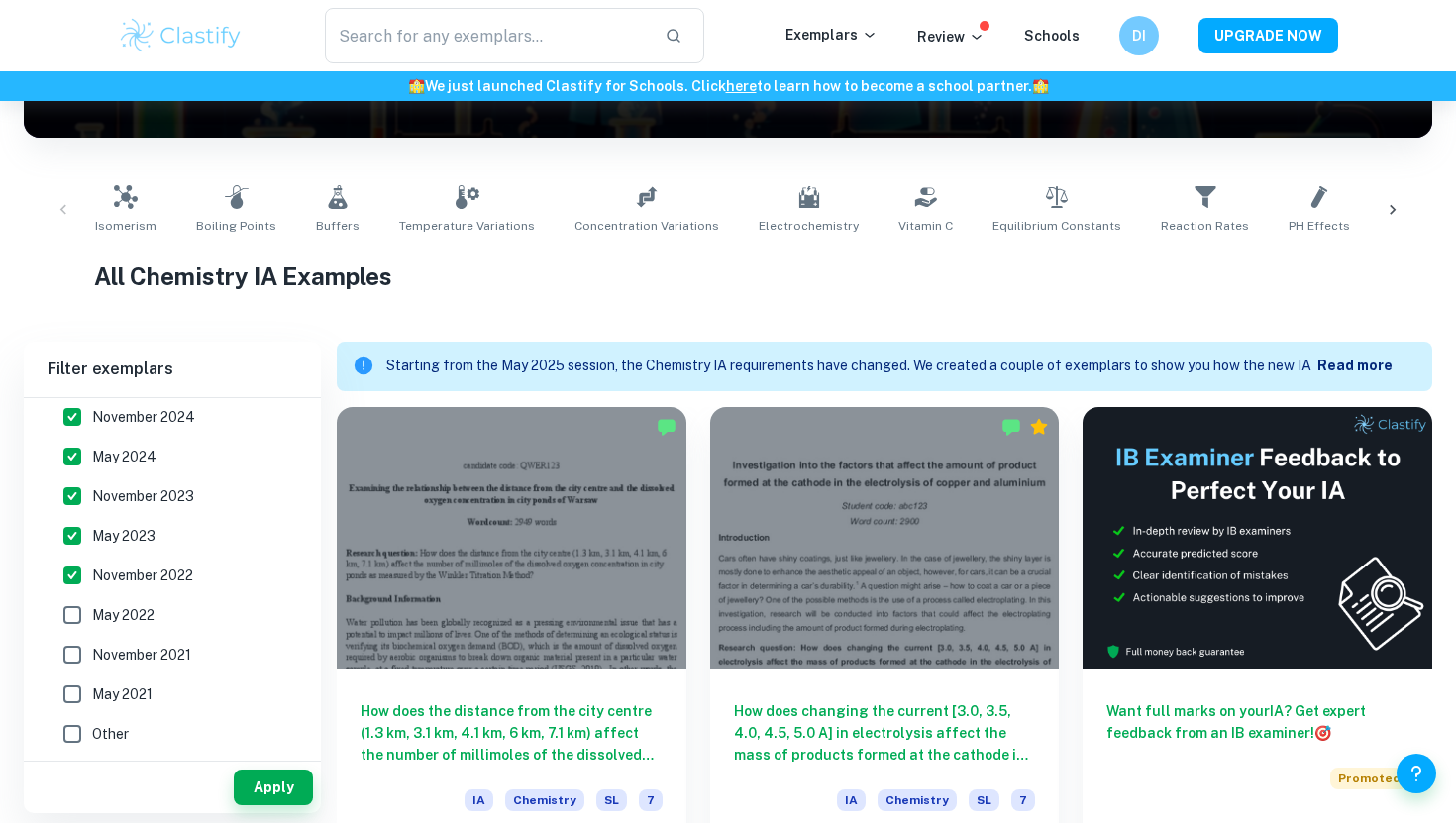 click on "May 2022" at bounding box center [166, 615] 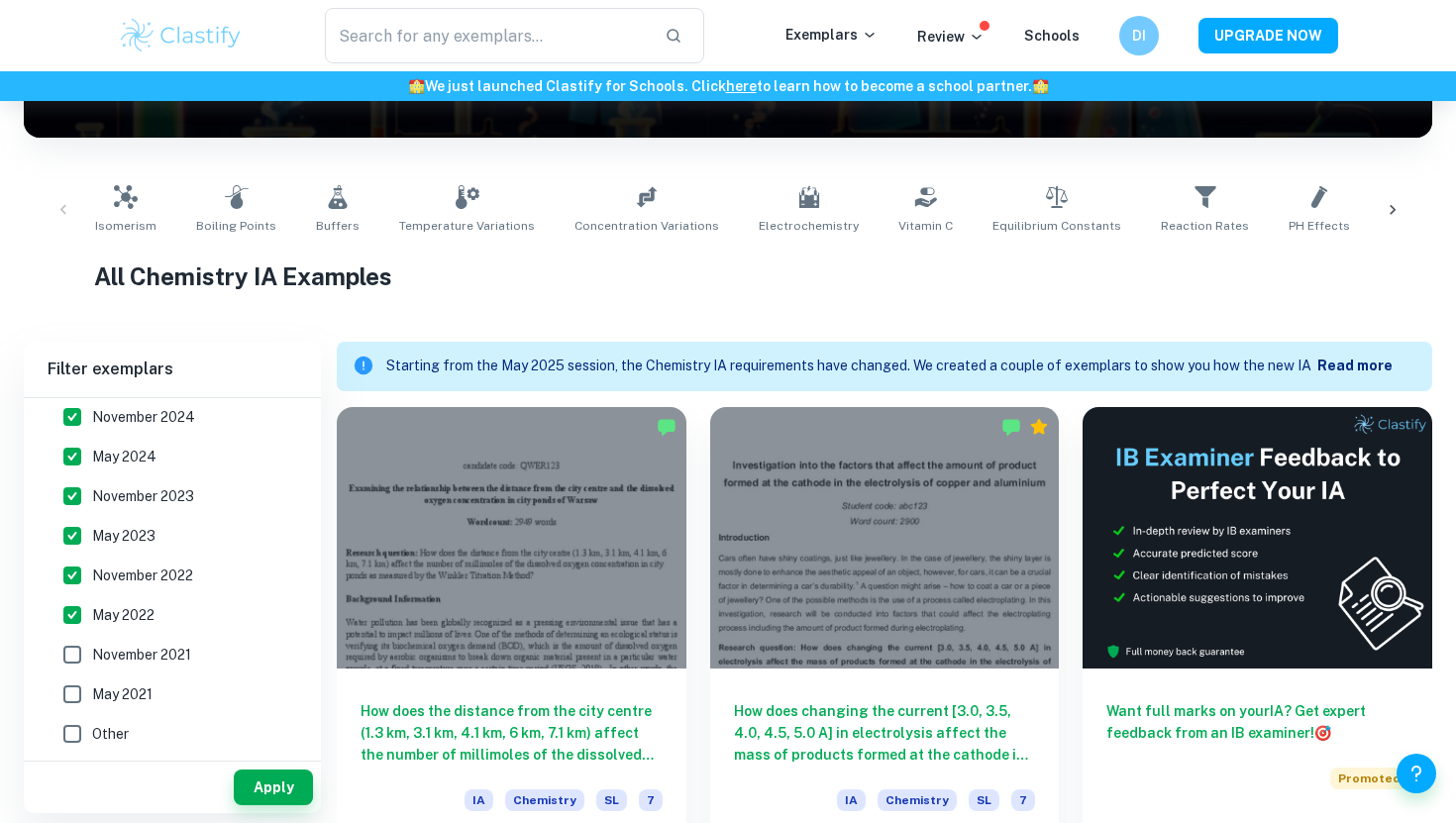 click on "November 2021" at bounding box center [142, 655] 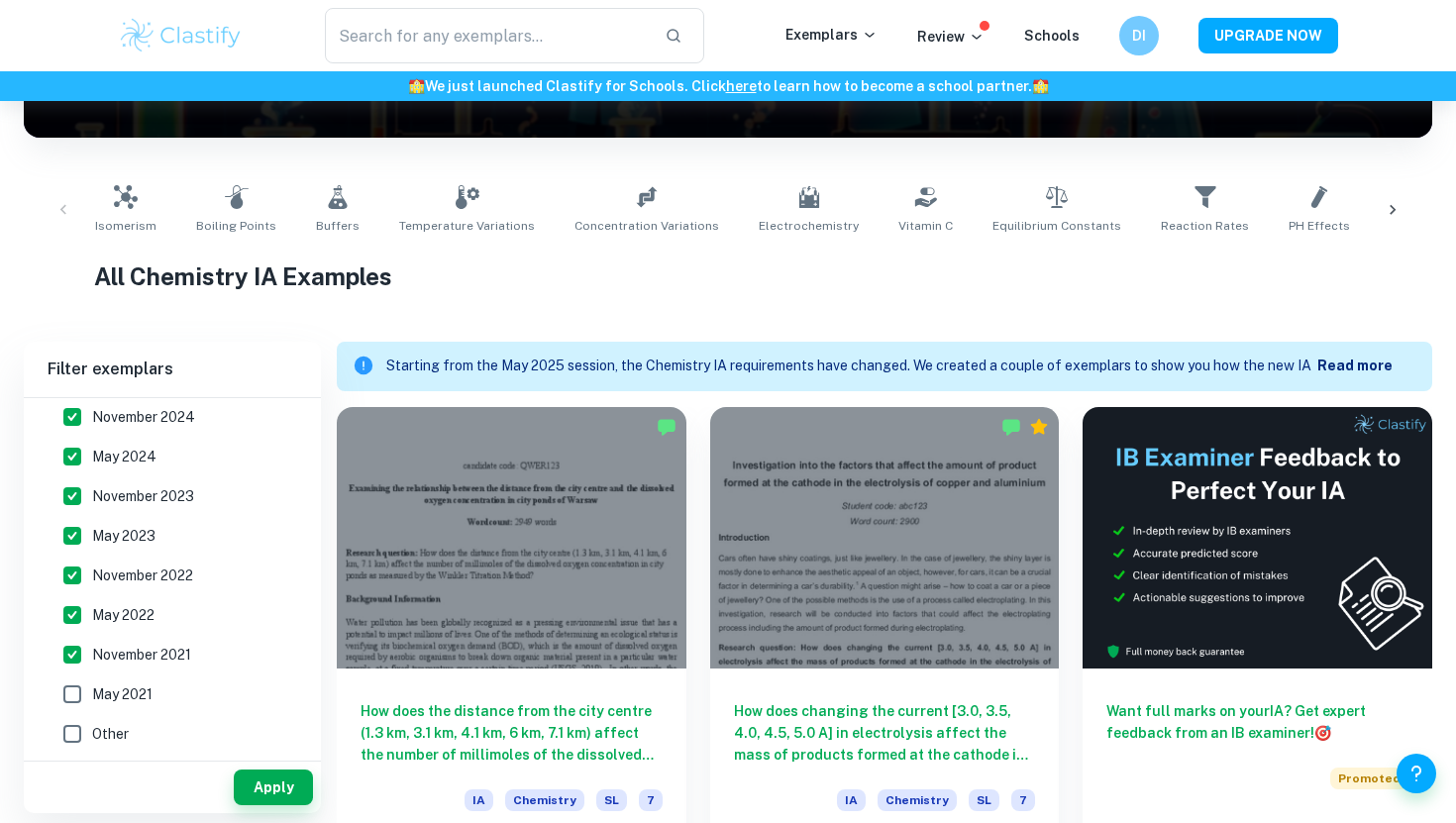 click on "May 2021" at bounding box center (122, 694) 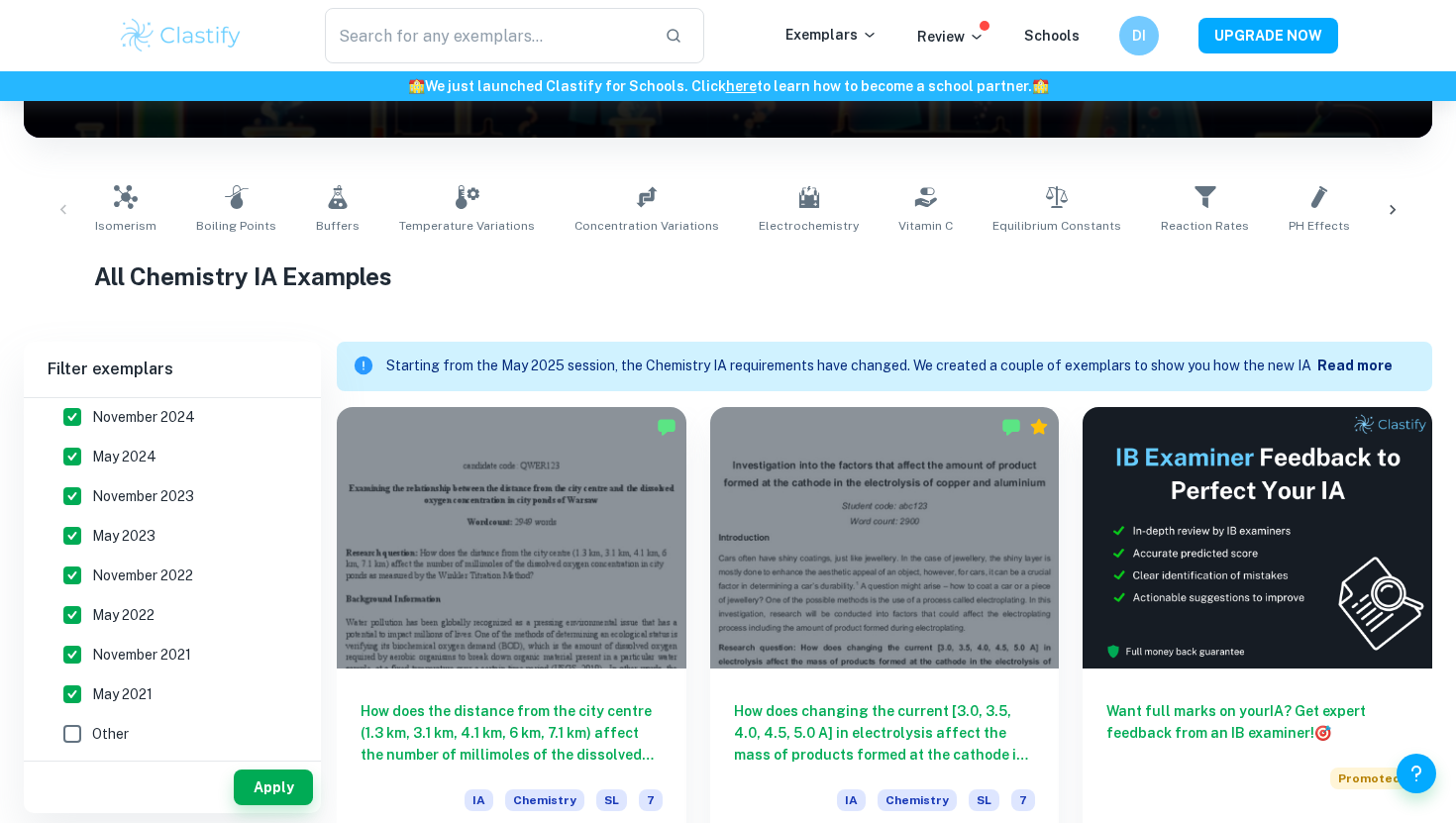 click on "Other" at bounding box center [110, 734] 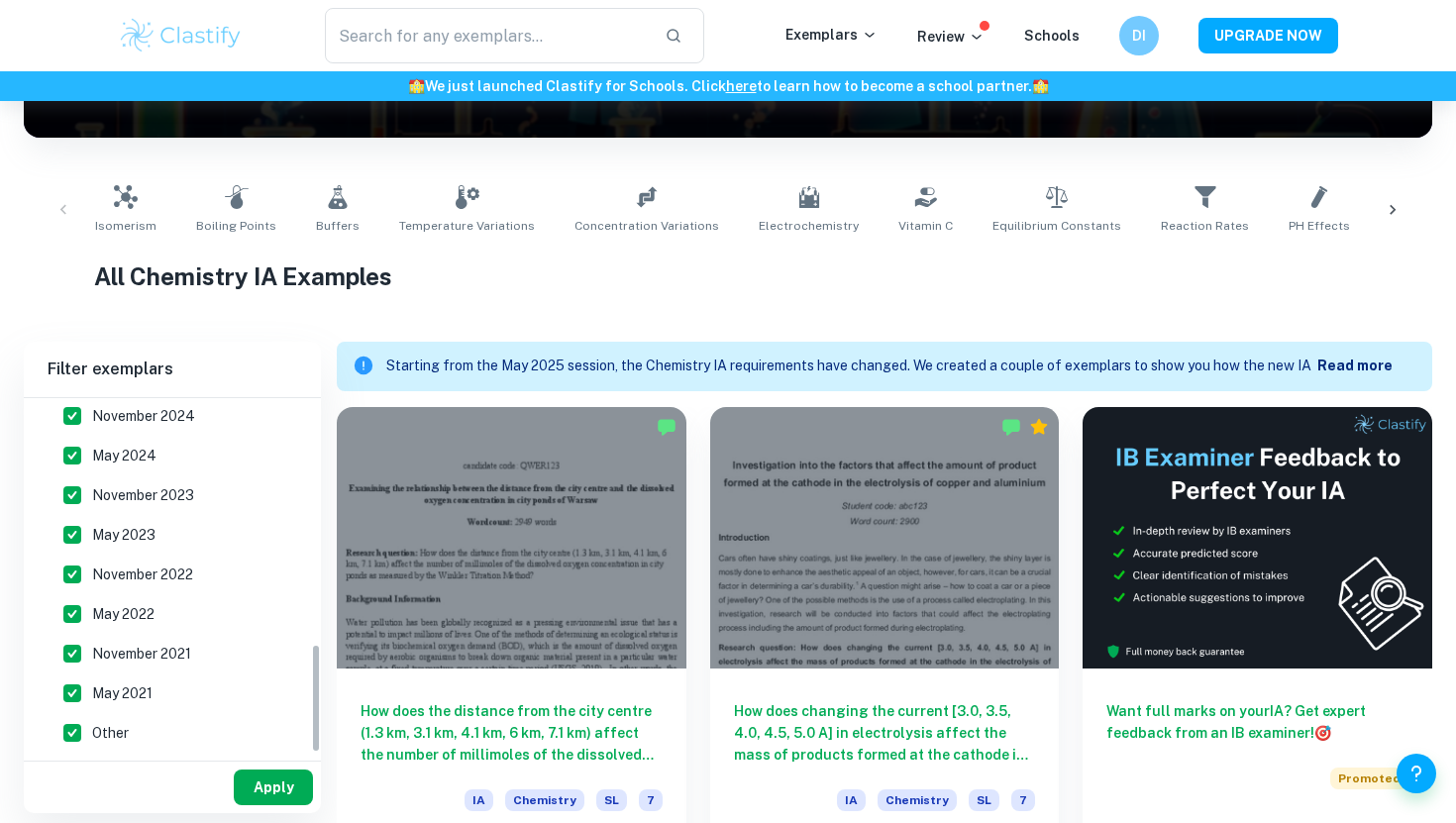 click on "Apply" at bounding box center [273, 787] 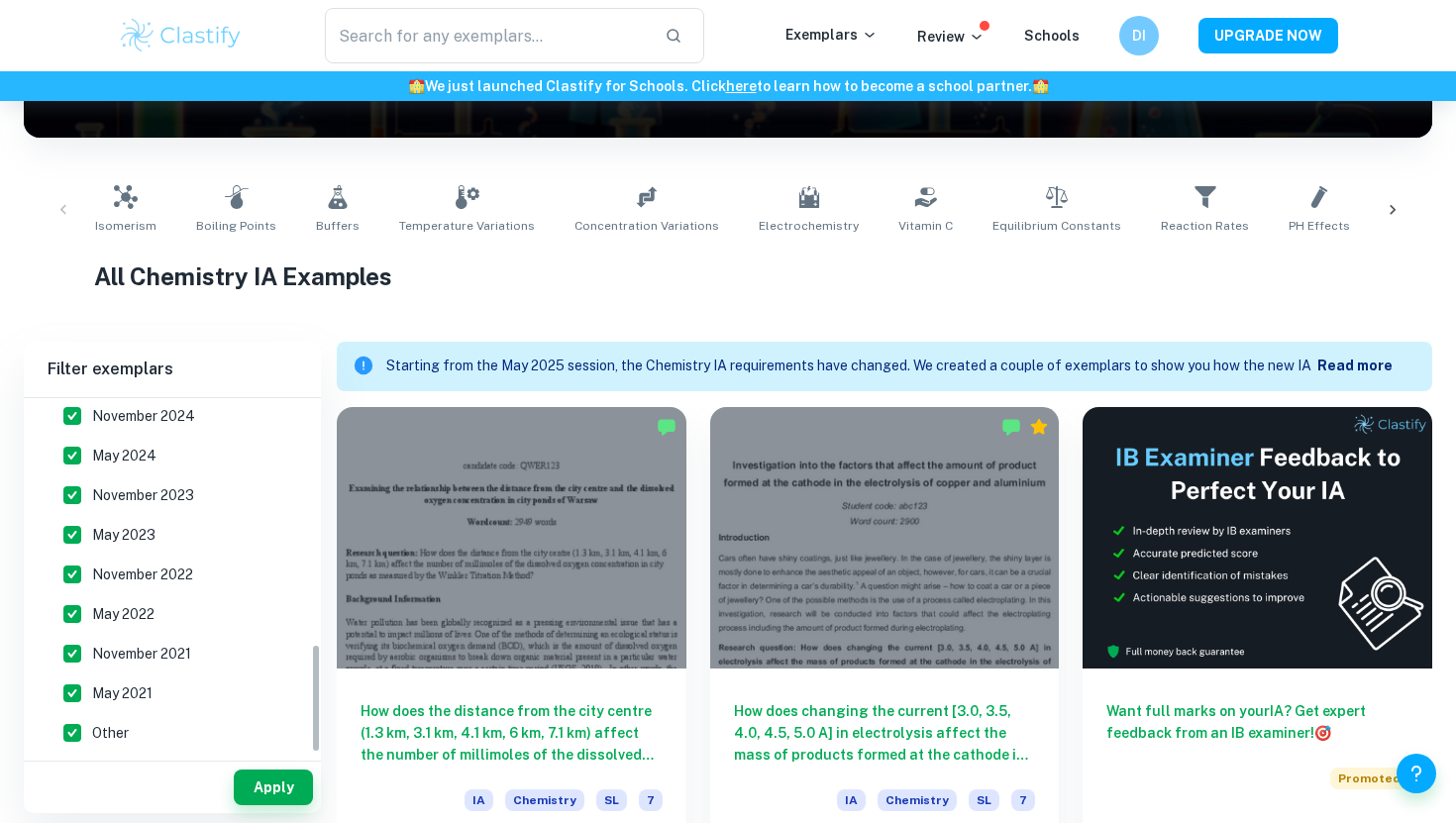 scroll, scrollTop: 712, scrollLeft: 0, axis: vertical 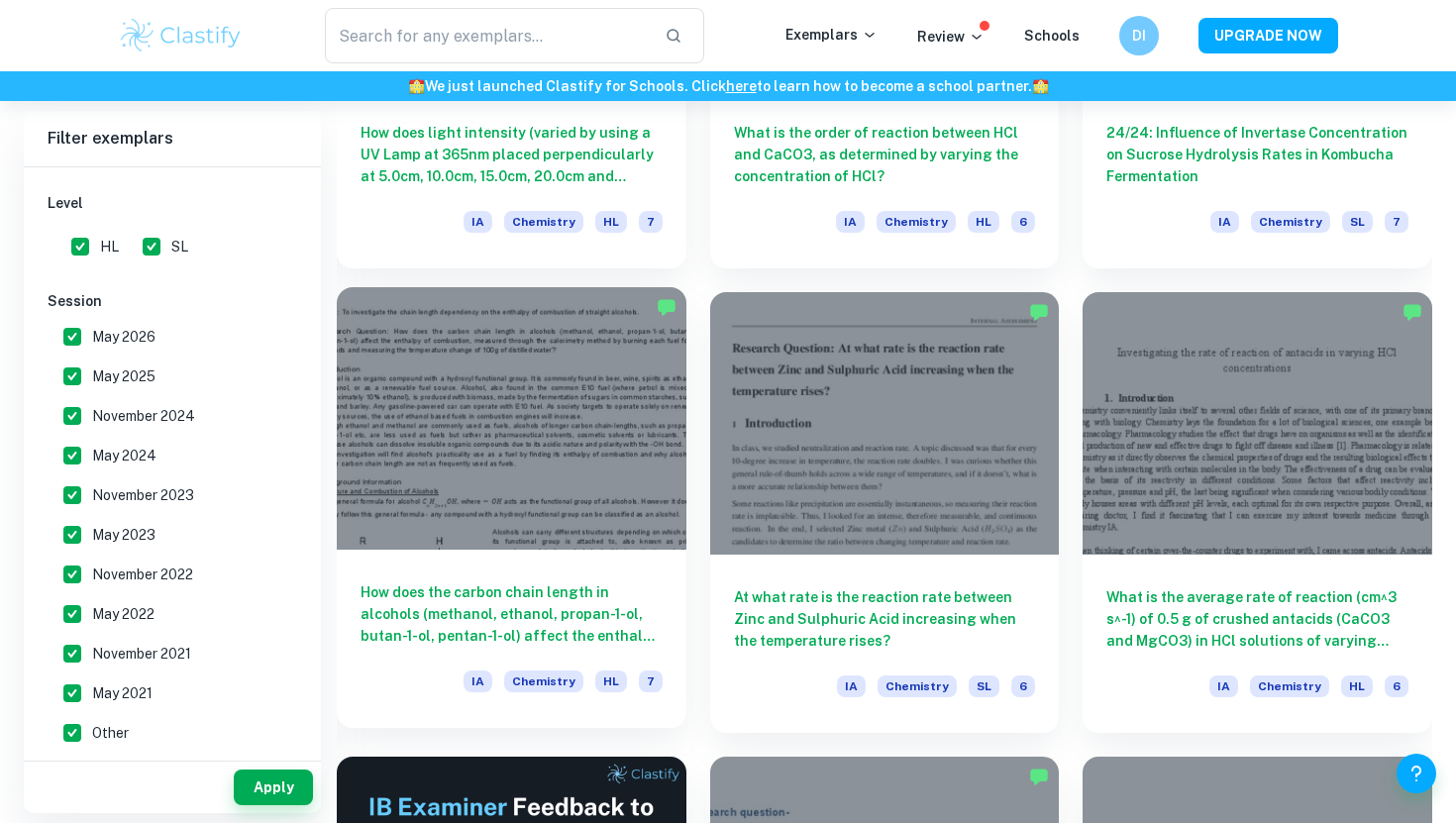 click on "How does the carbon chain length in alcohols (methanol, ethanol, propan-1-ol, butan-1-ol, pentan-1-ol) affect the enthalpy of combustion, measured through the calorimetry method by burning each fuel for 120 seconds and measuring the temperature change of 100g of distilled water?" at bounding box center [511, 614] 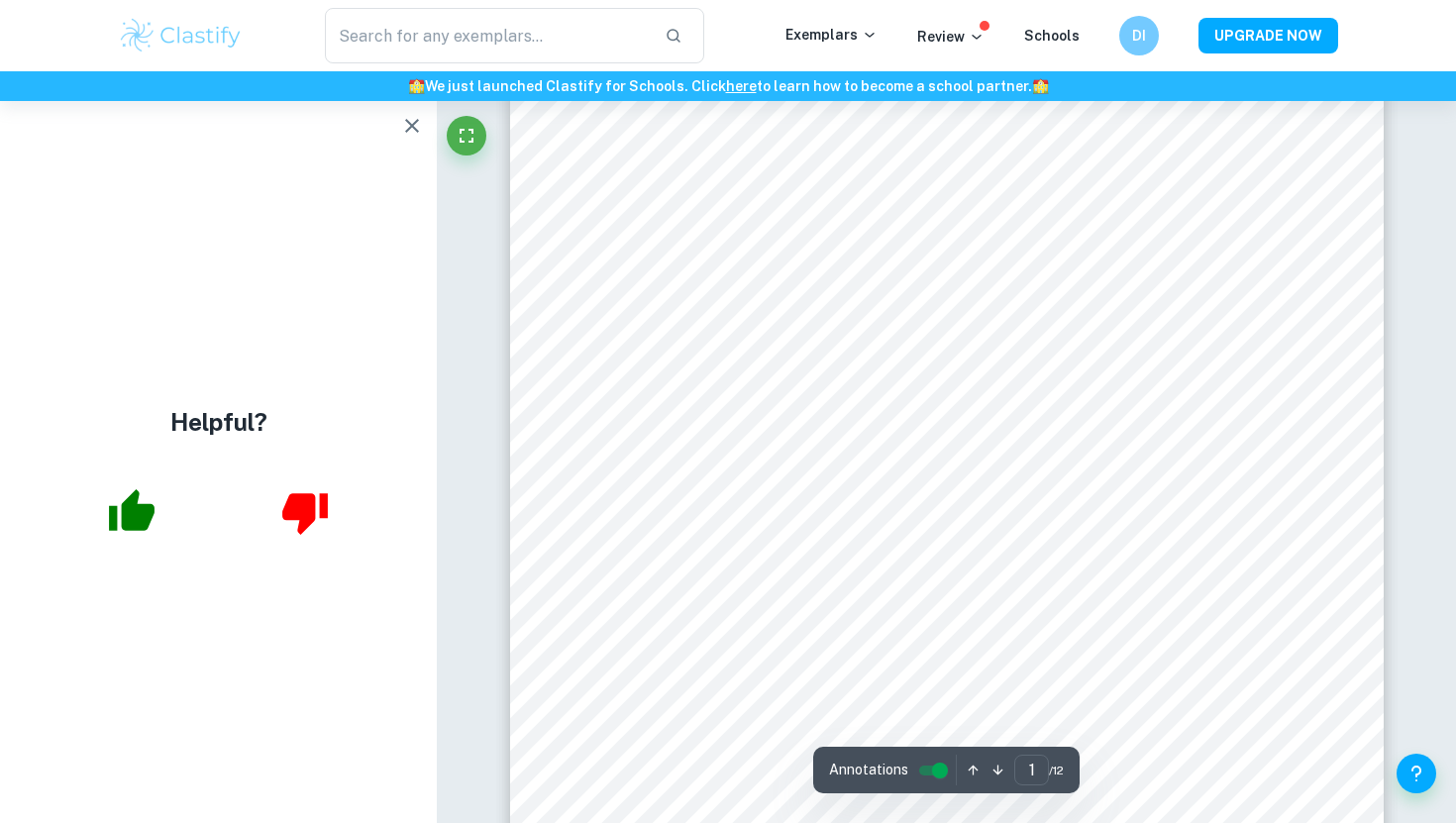 scroll, scrollTop: 0, scrollLeft: 0, axis: both 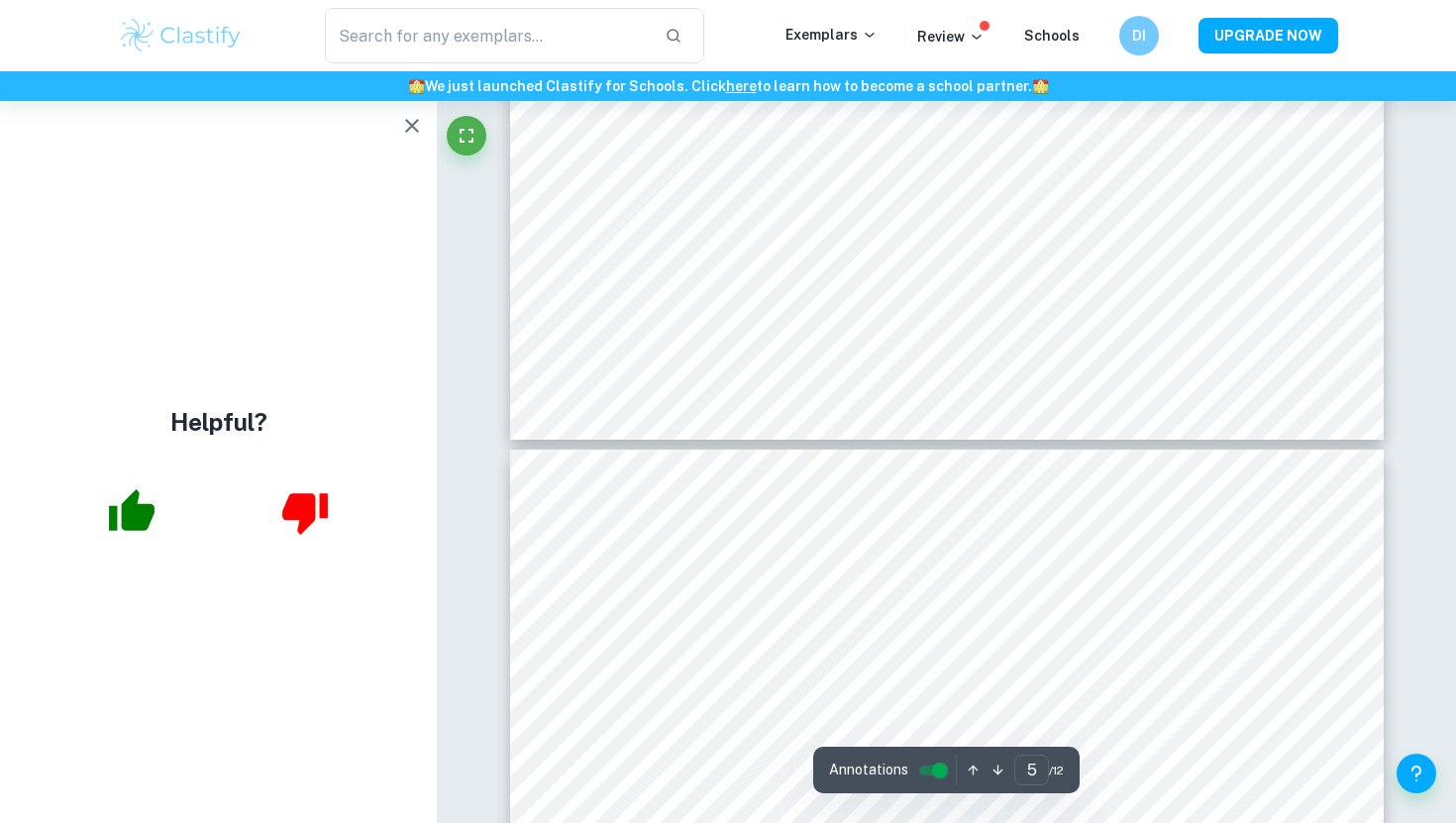 type on "6" 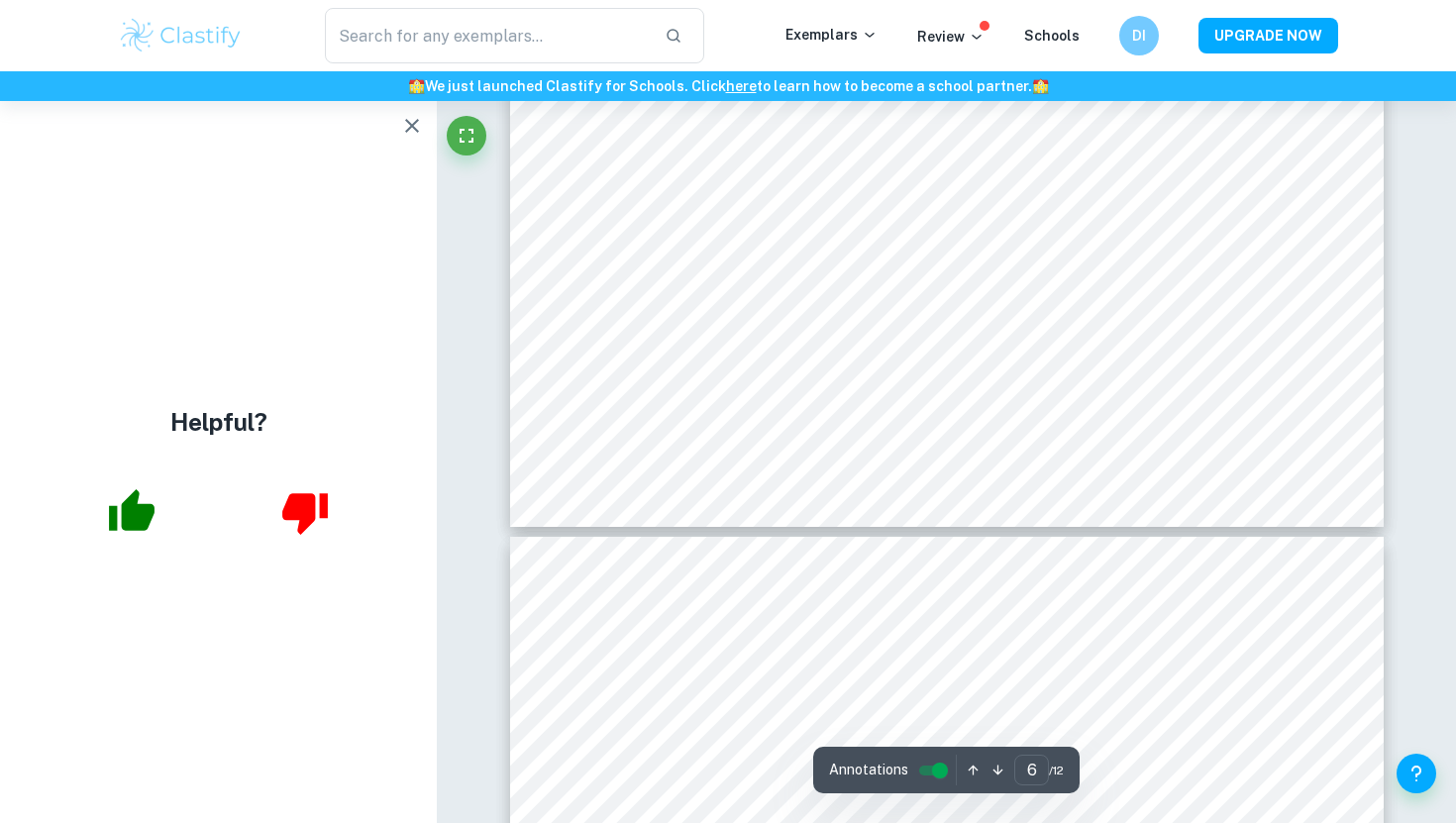 scroll, scrollTop: 6710, scrollLeft: 0, axis: vertical 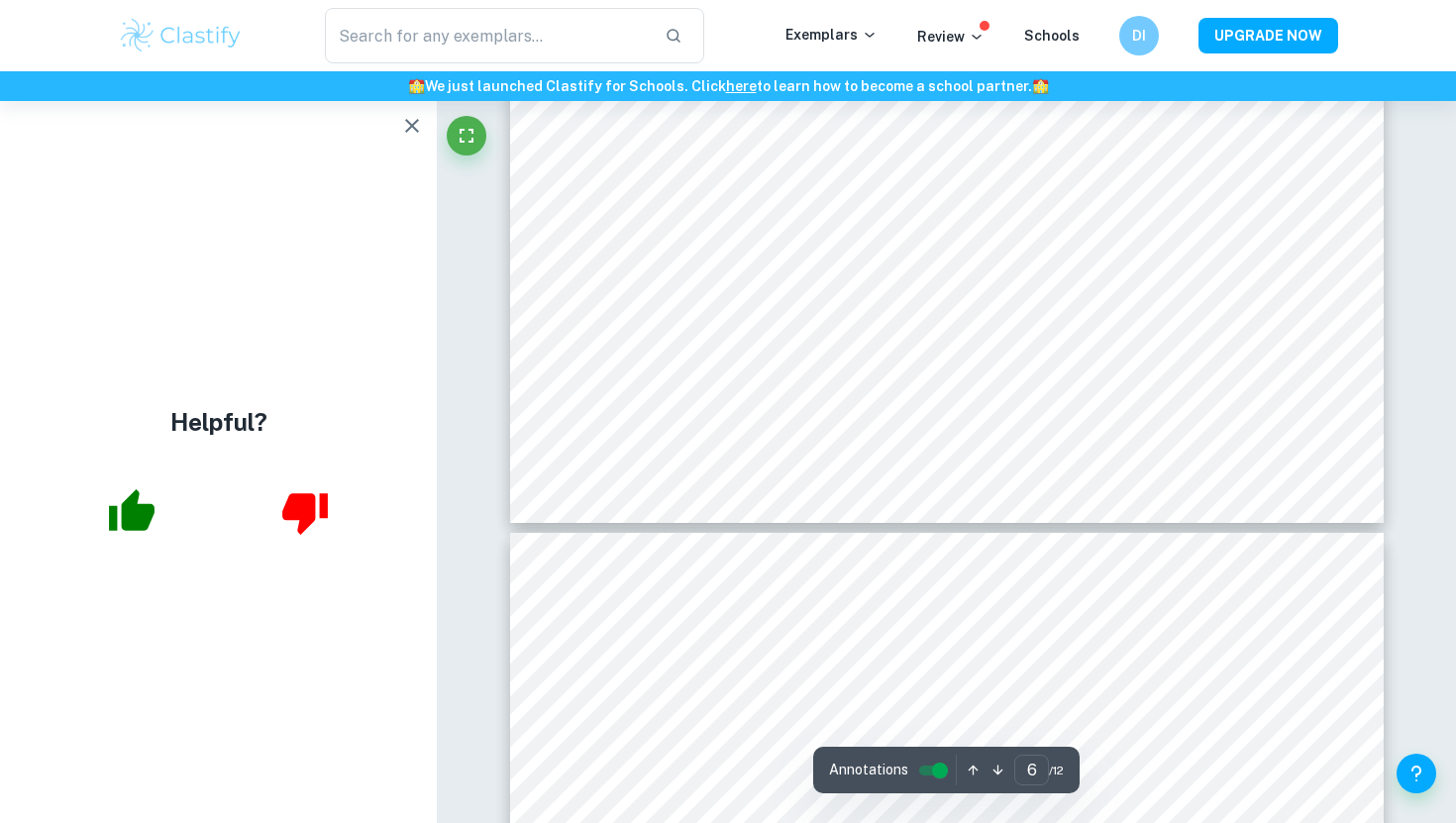 click on "Helpful?" at bounding box center (218, 462) 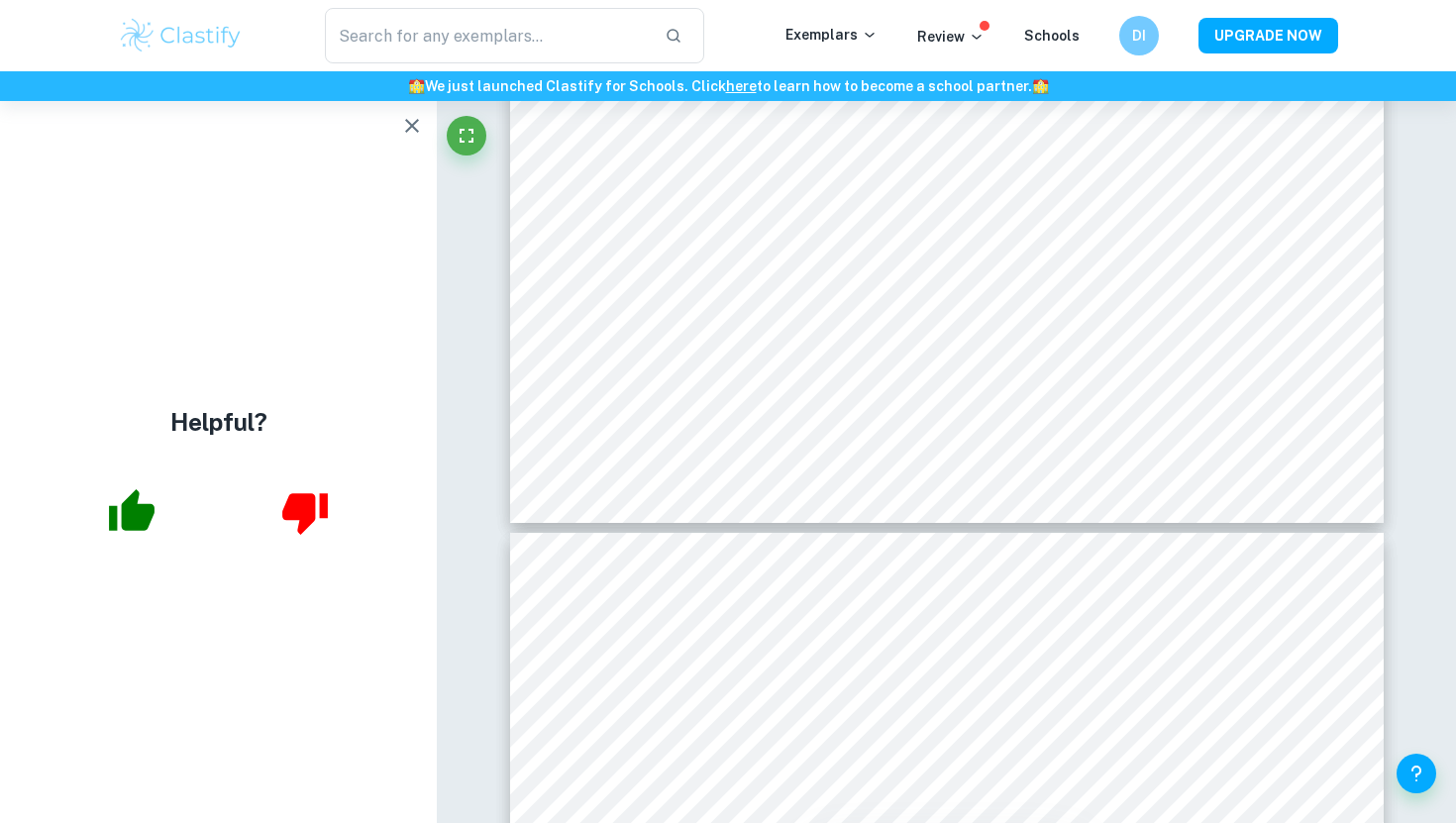 click 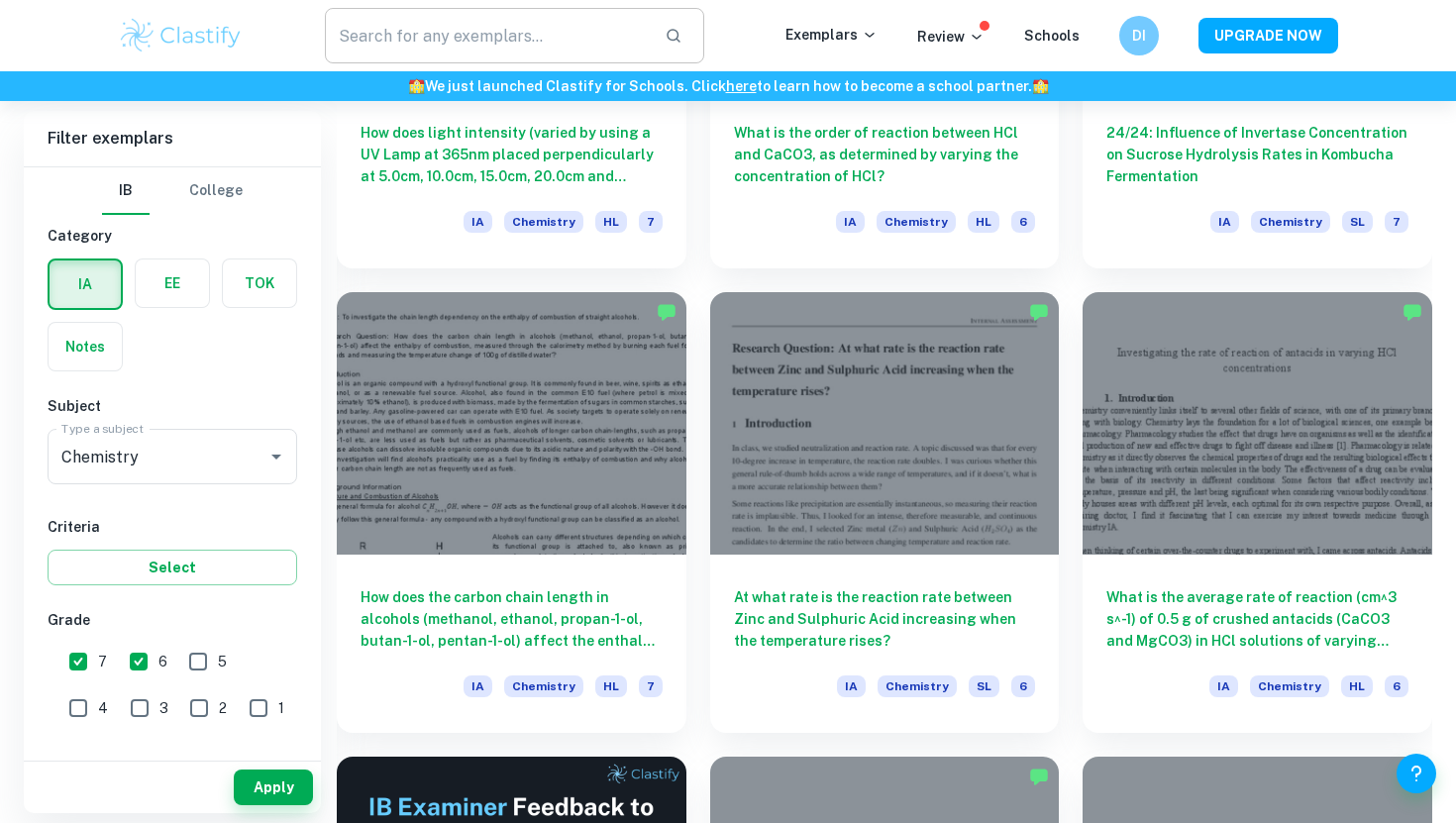 scroll, scrollTop: 2383, scrollLeft: 0, axis: vertical 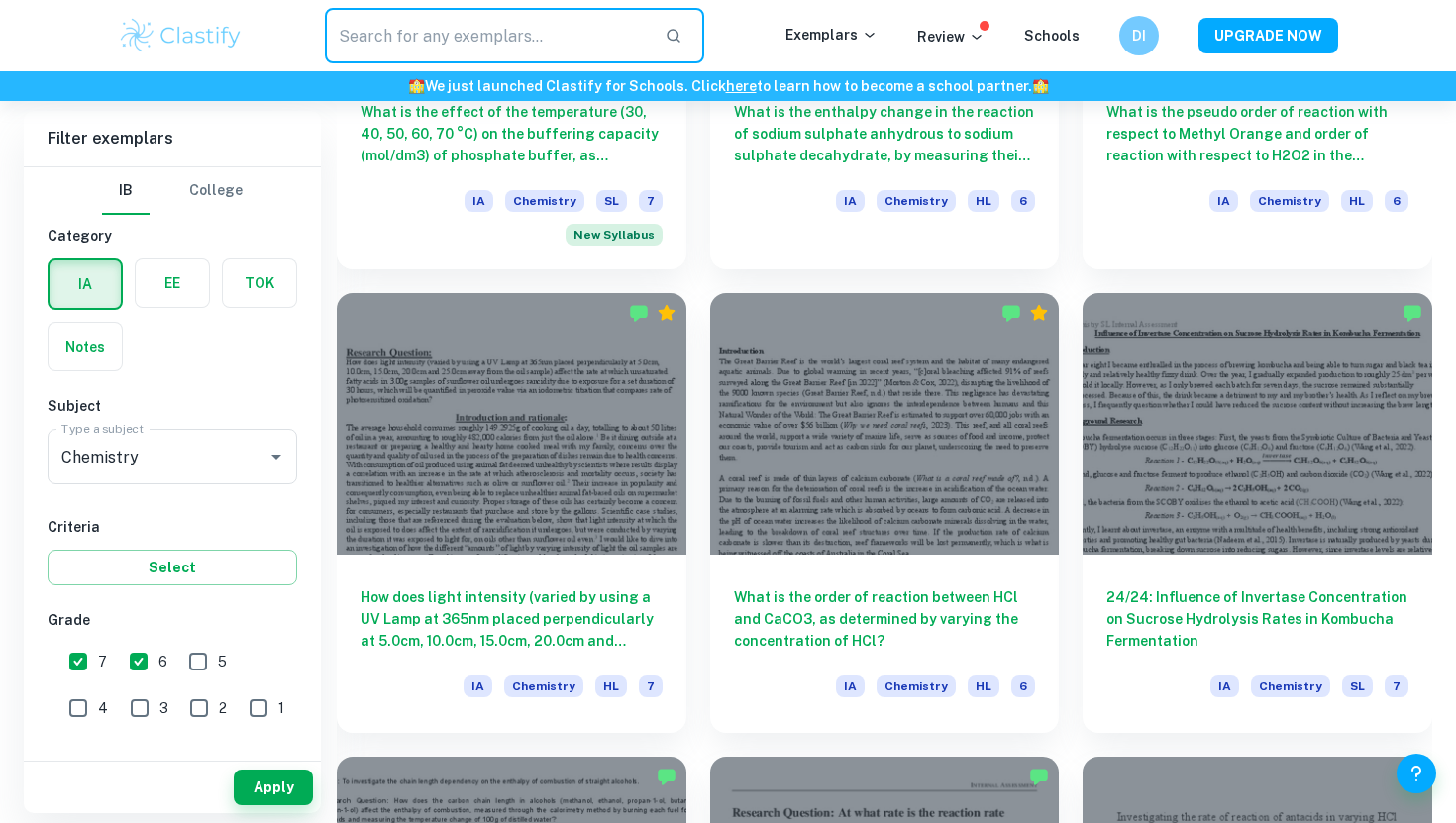 click at bounding box center (486, 36) 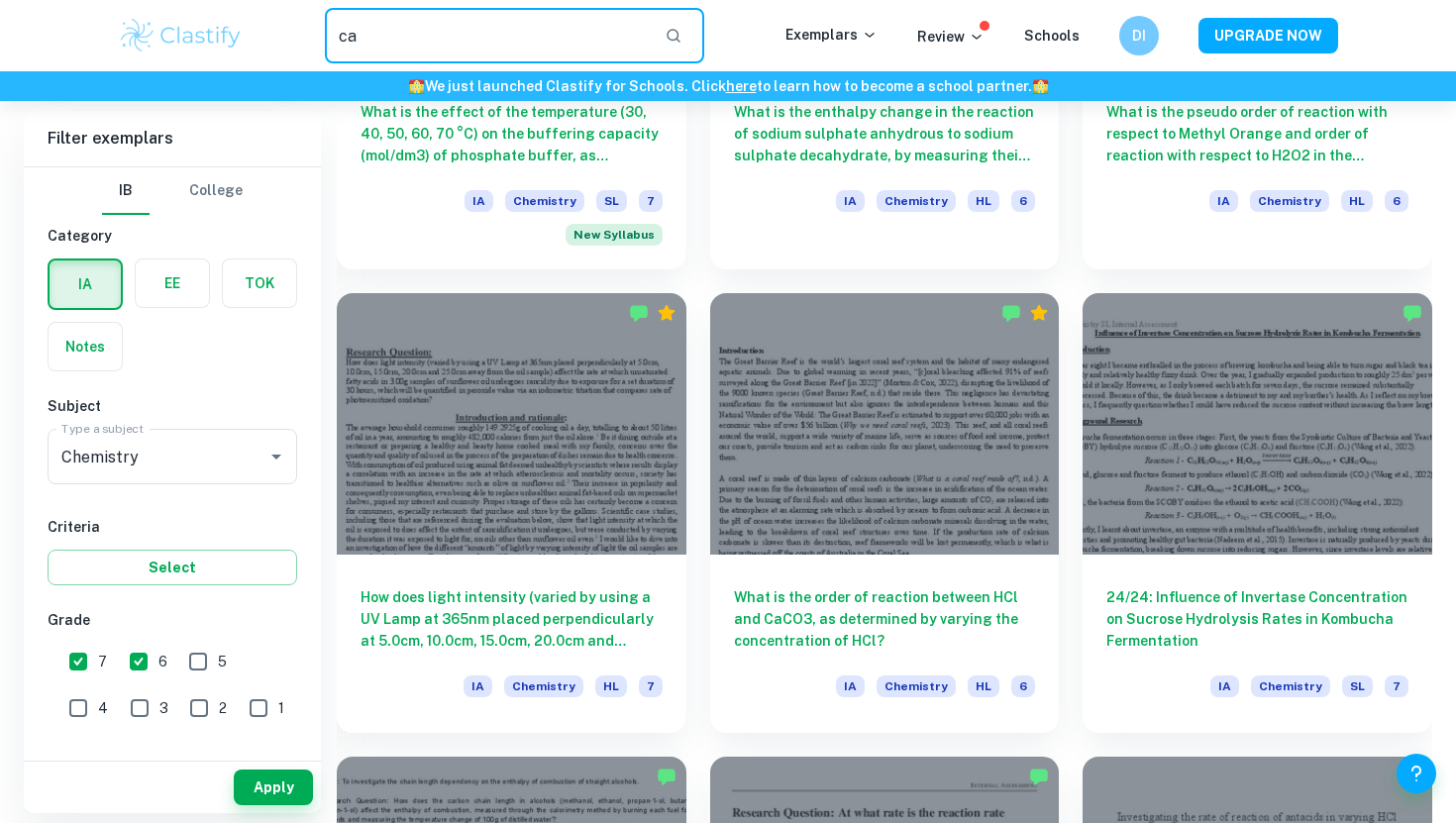 type on "c" 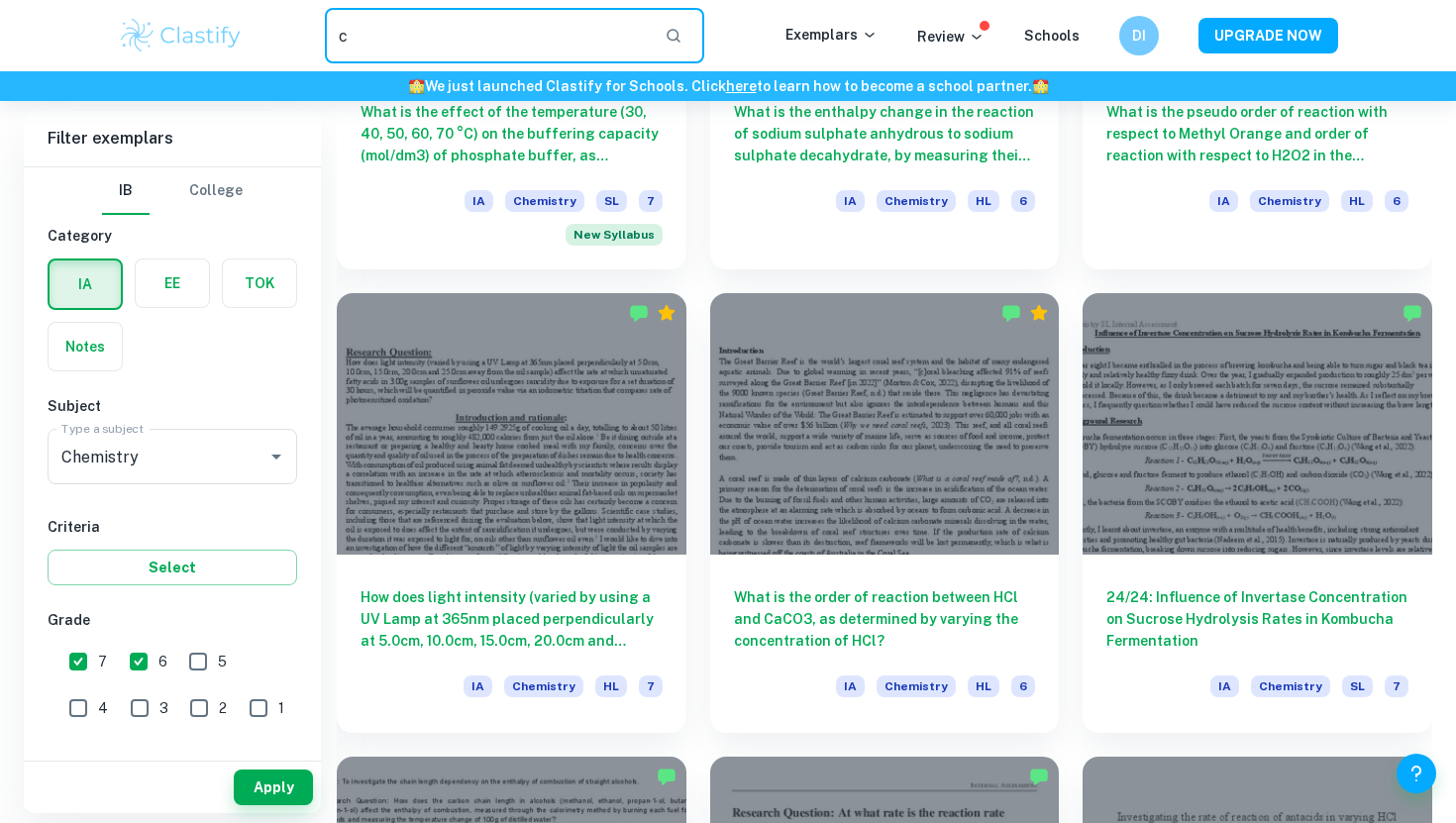 type 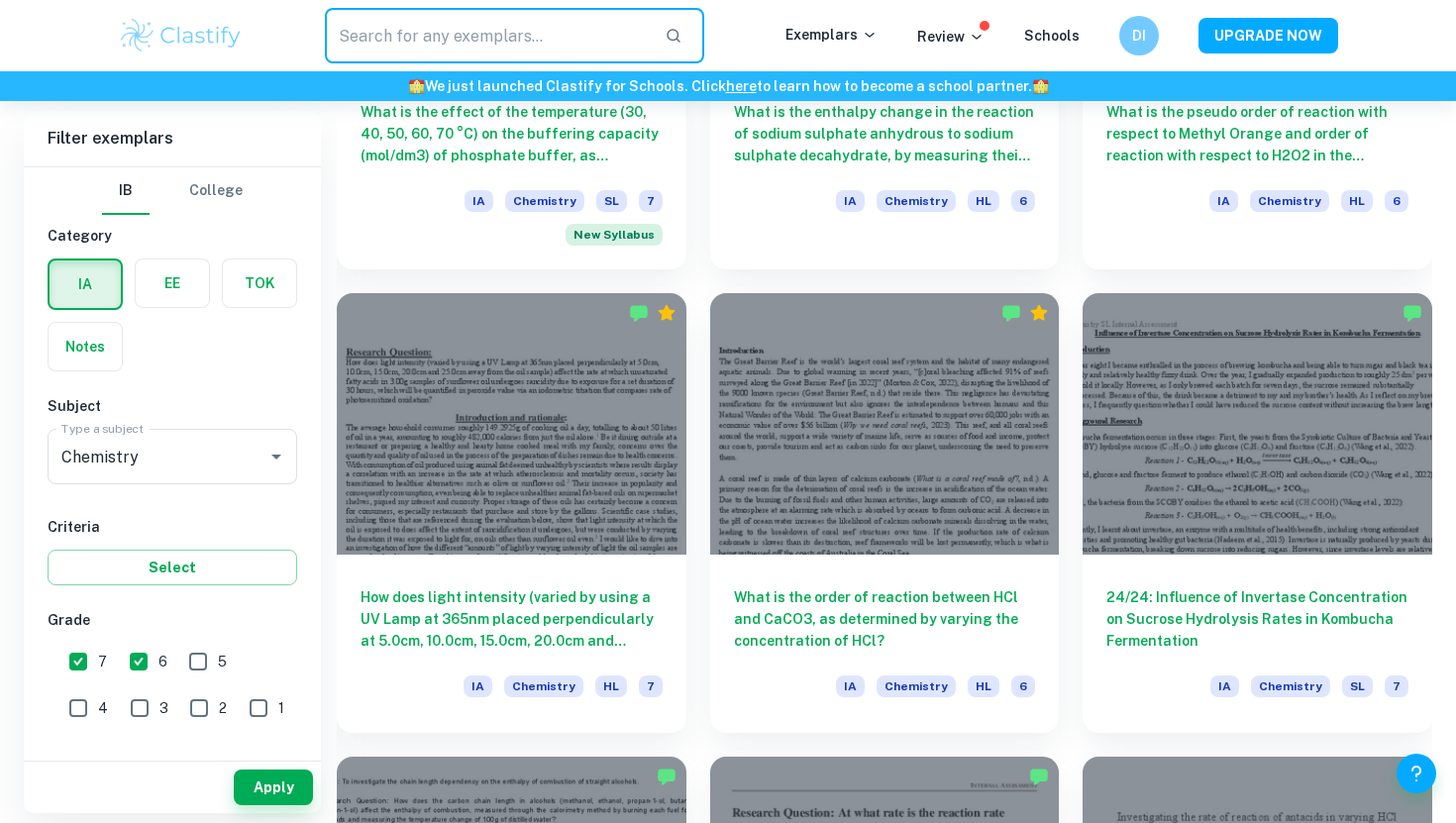 click on "What is the order of reaction between HCl and CaCO3, as determined by varying the concentration of HCl? IA Chemistry HL 6" at bounding box center (873, 501) 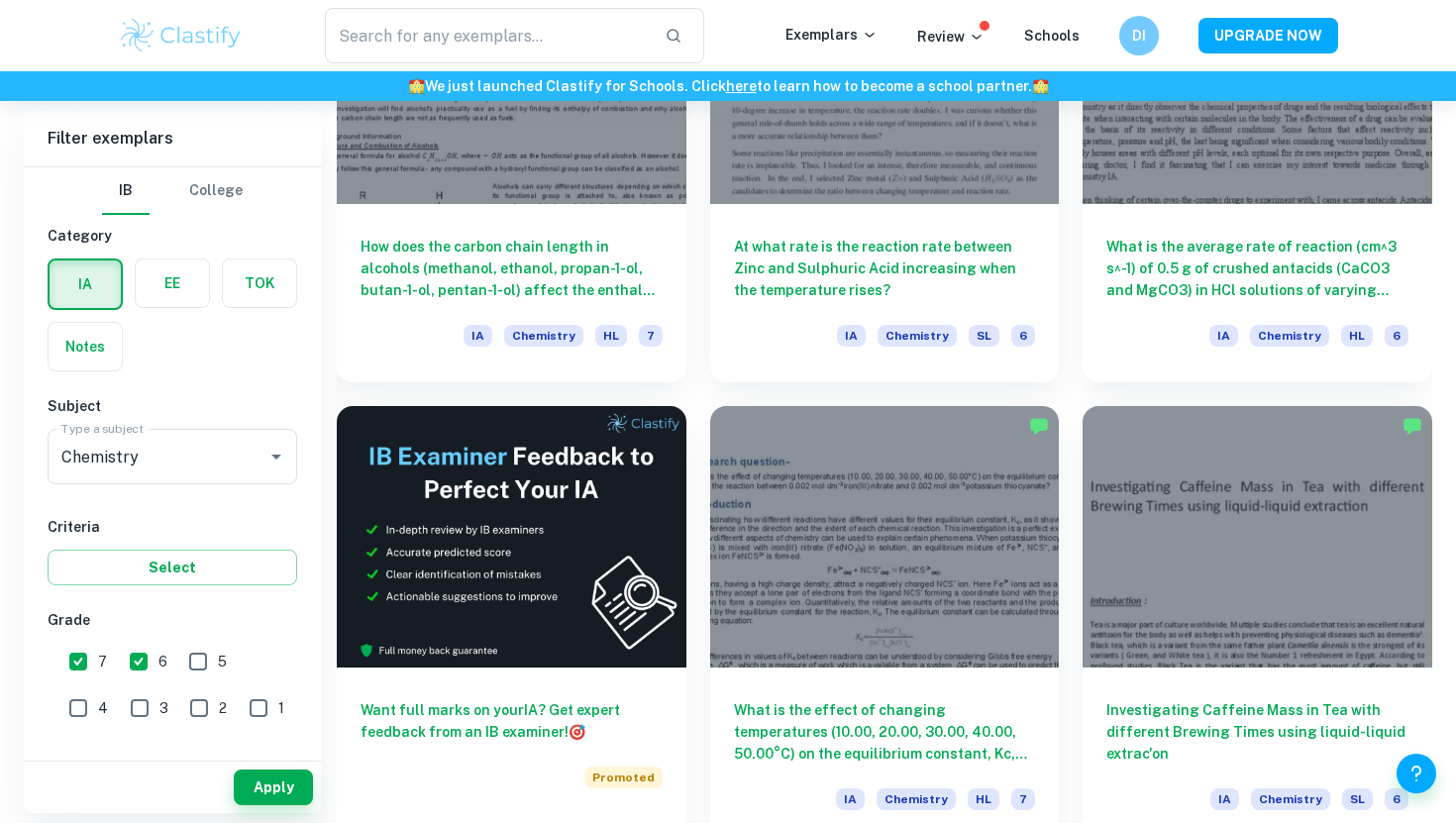 scroll, scrollTop: 3375, scrollLeft: 0, axis: vertical 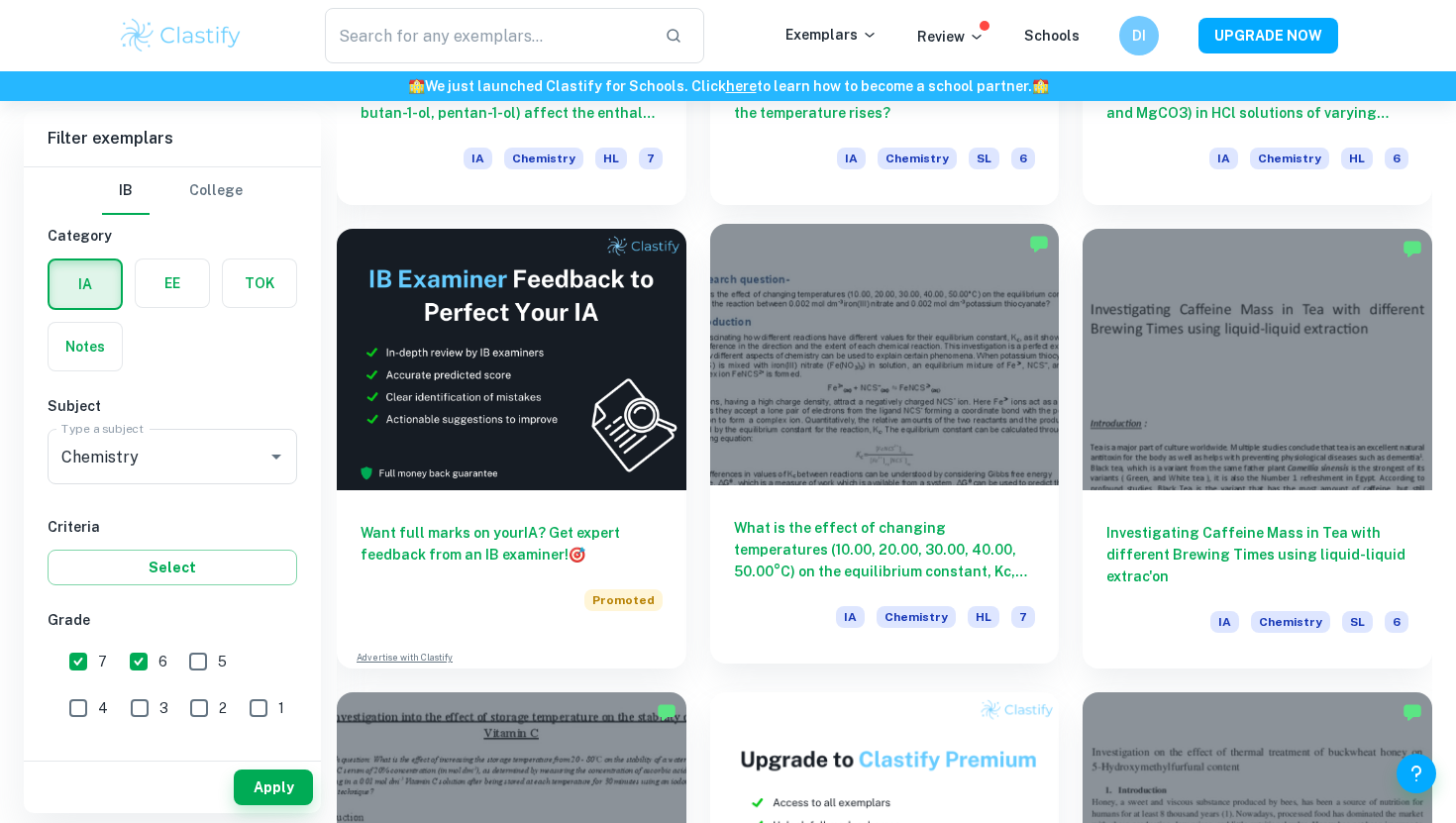 click on "What is the effect of changing temperatures (10.00, 20.00, 30.00, 40.00, 50.00°C) on the equilibrium constant, Kc, for the reaction between 0.002 mol dm-3 iron(III) nitrate and 0.002 mol dm-3 potassium thiocyanate?" at bounding box center [884, 550] 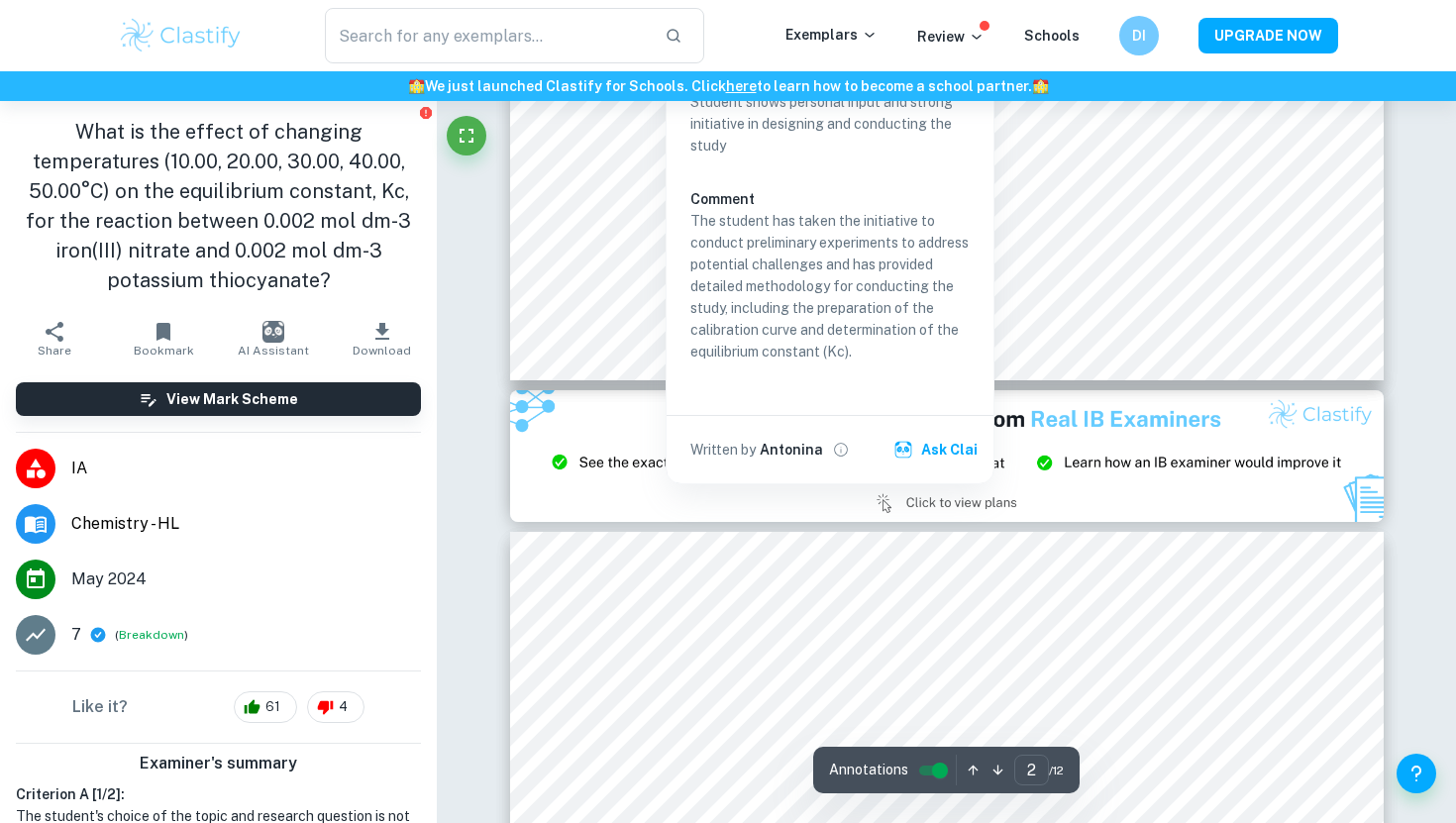 scroll, scrollTop: 2457, scrollLeft: 0, axis: vertical 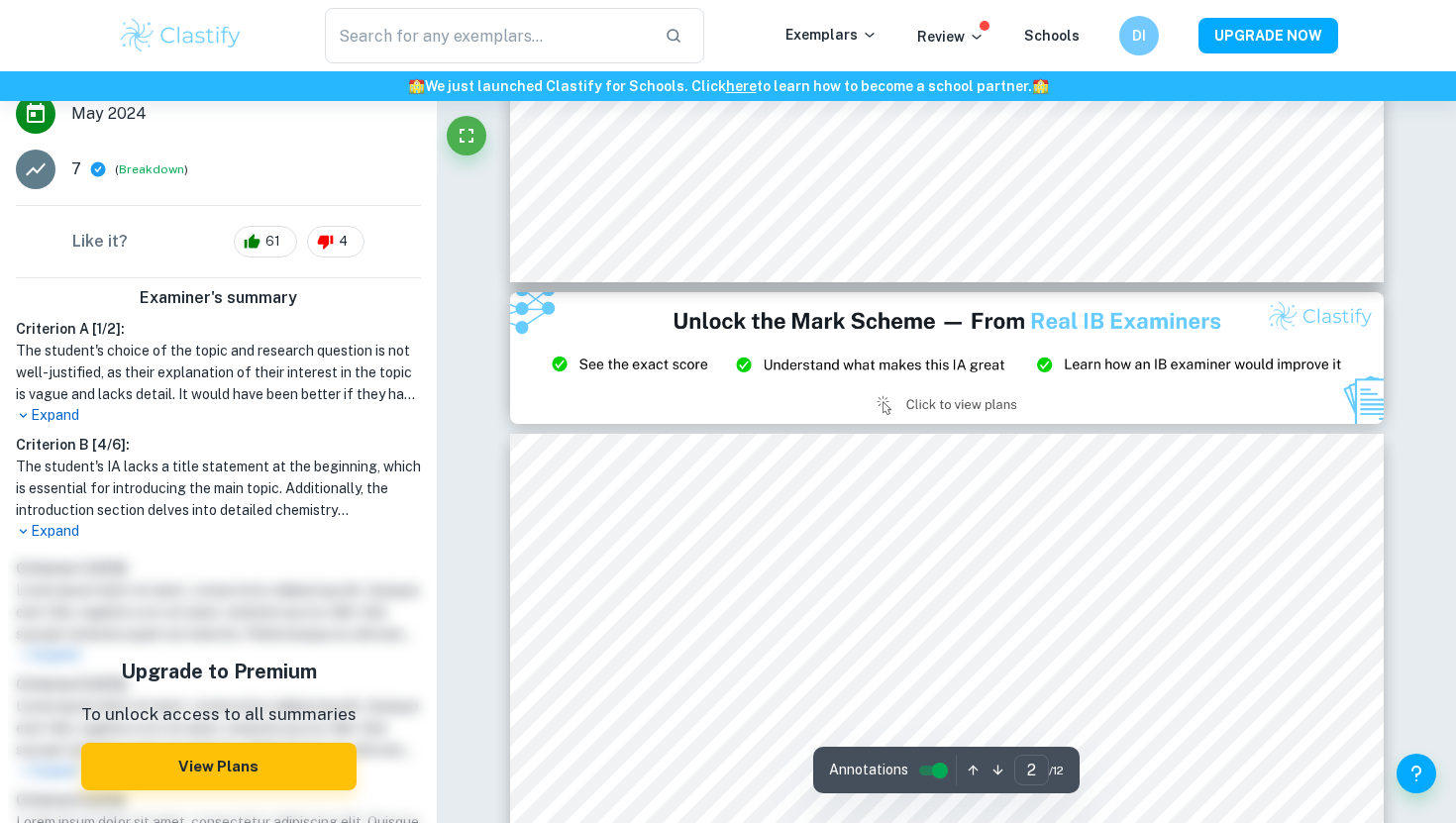 type on "3" 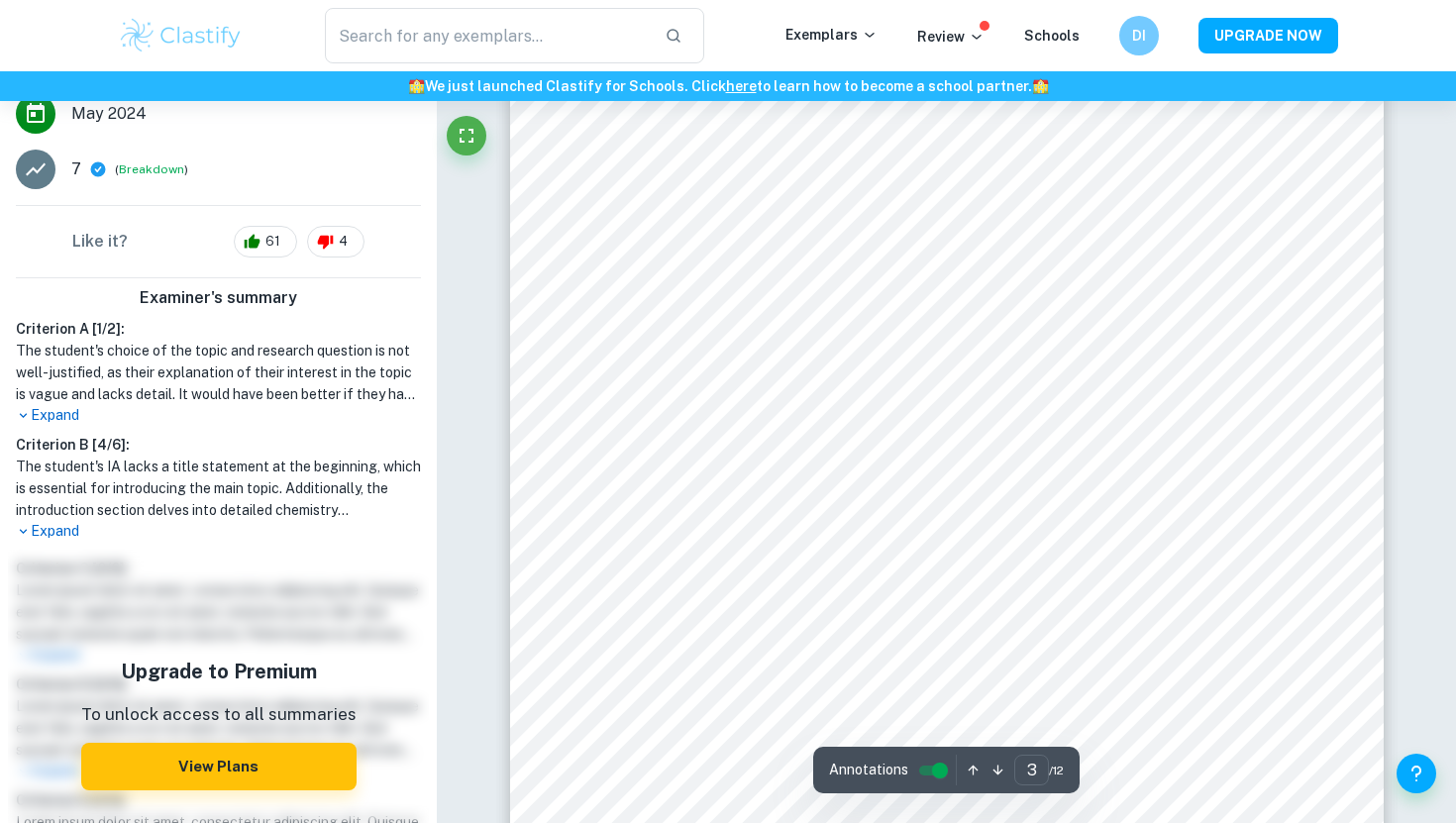 scroll, scrollTop: 2948, scrollLeft: 0, axis: vertical 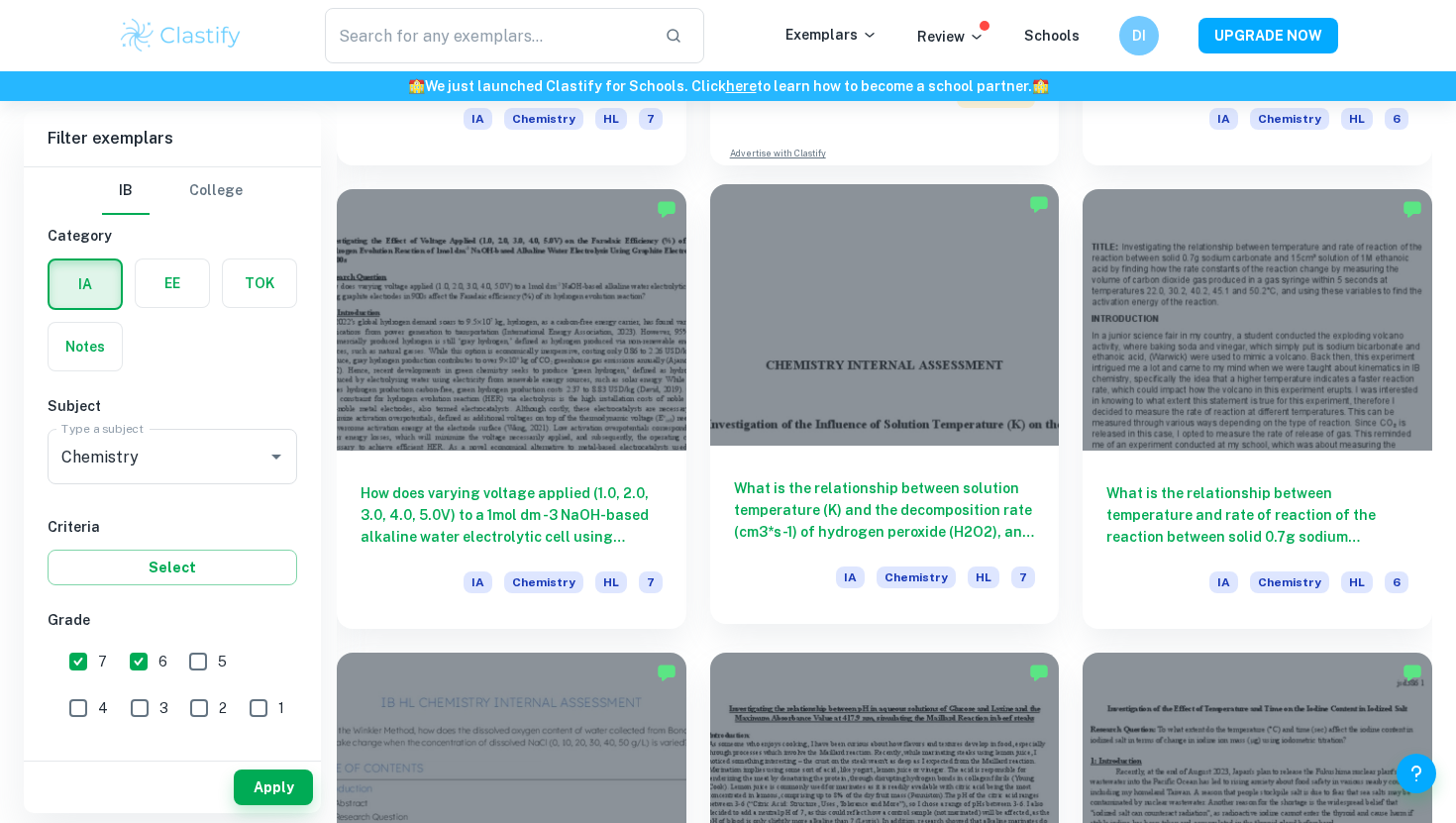 click on "What is the relationship between solution temperature (K) and the decomposition rate (cm3*s-1)
of hydrogen peroxide (H2O2), and, hence, what is the reaction9s activation energy (kJ*mol-1) measured by
the slope in data between the two variables, and rate equation as determined by the rate difference
between 3.0% and 1.5% concentrations?" at bounding box center [884, 510] 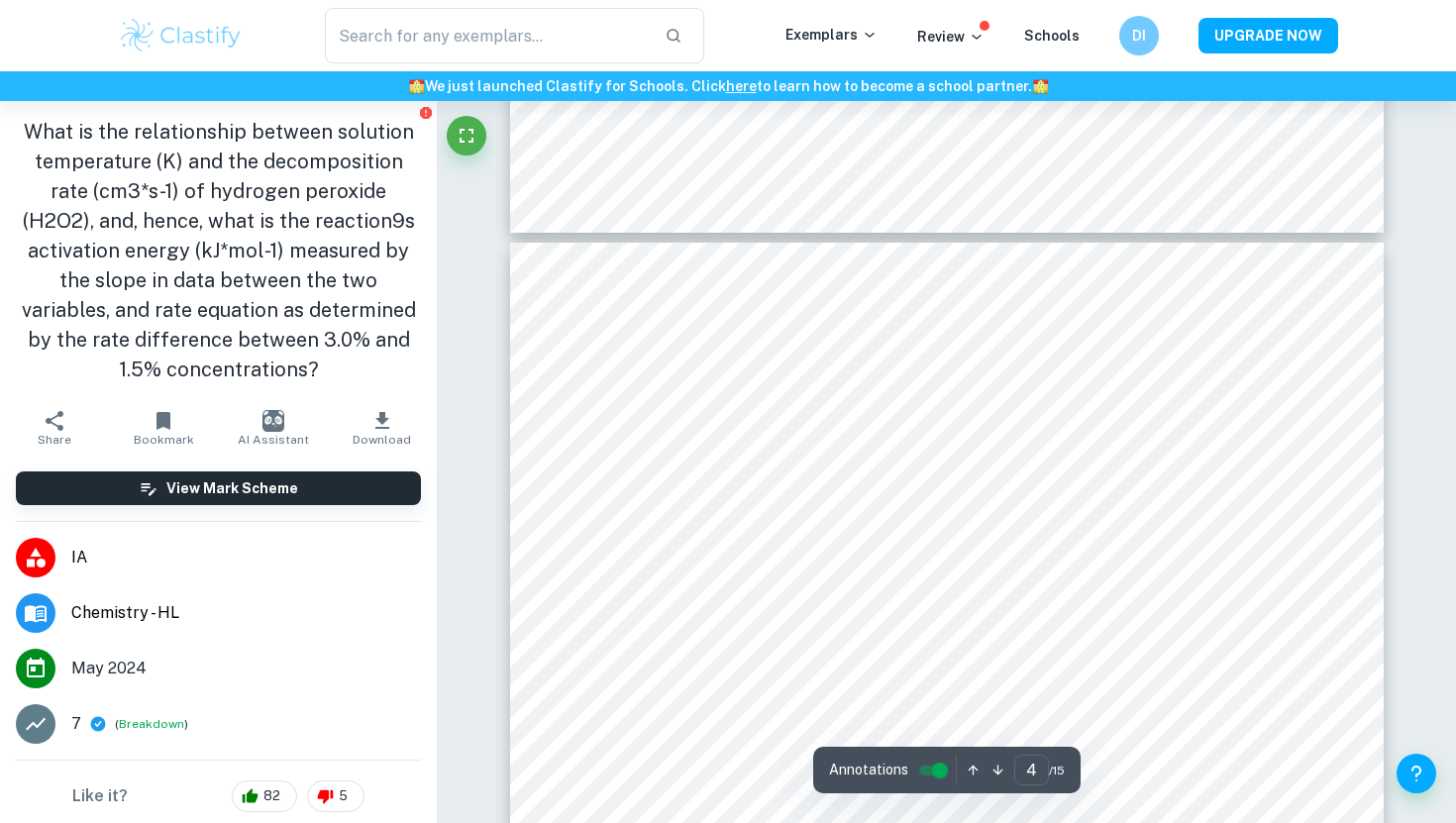 scroll, scrollTop: 3922, scrollLeft: 0, axis: vertical 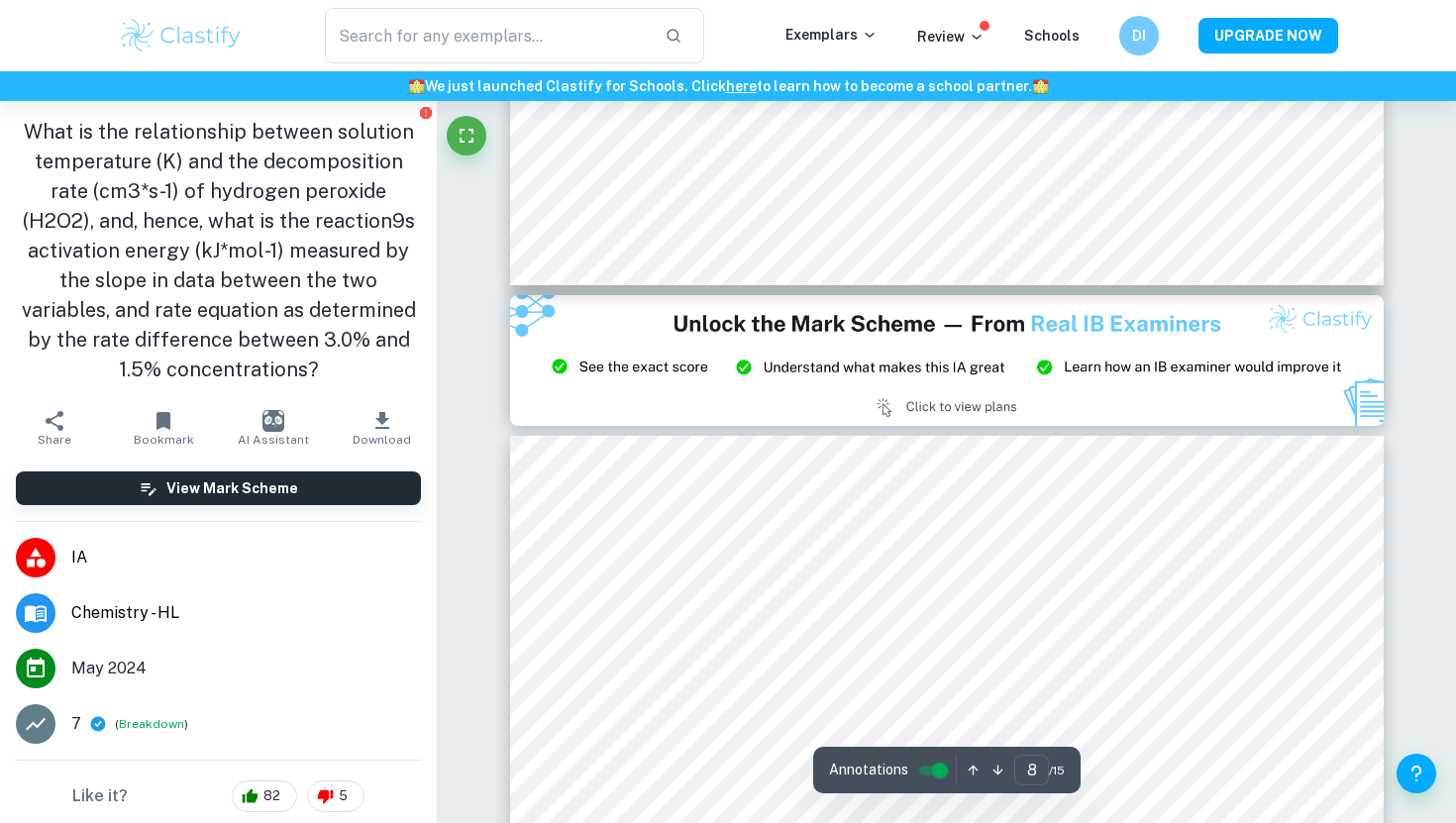 type on "9" 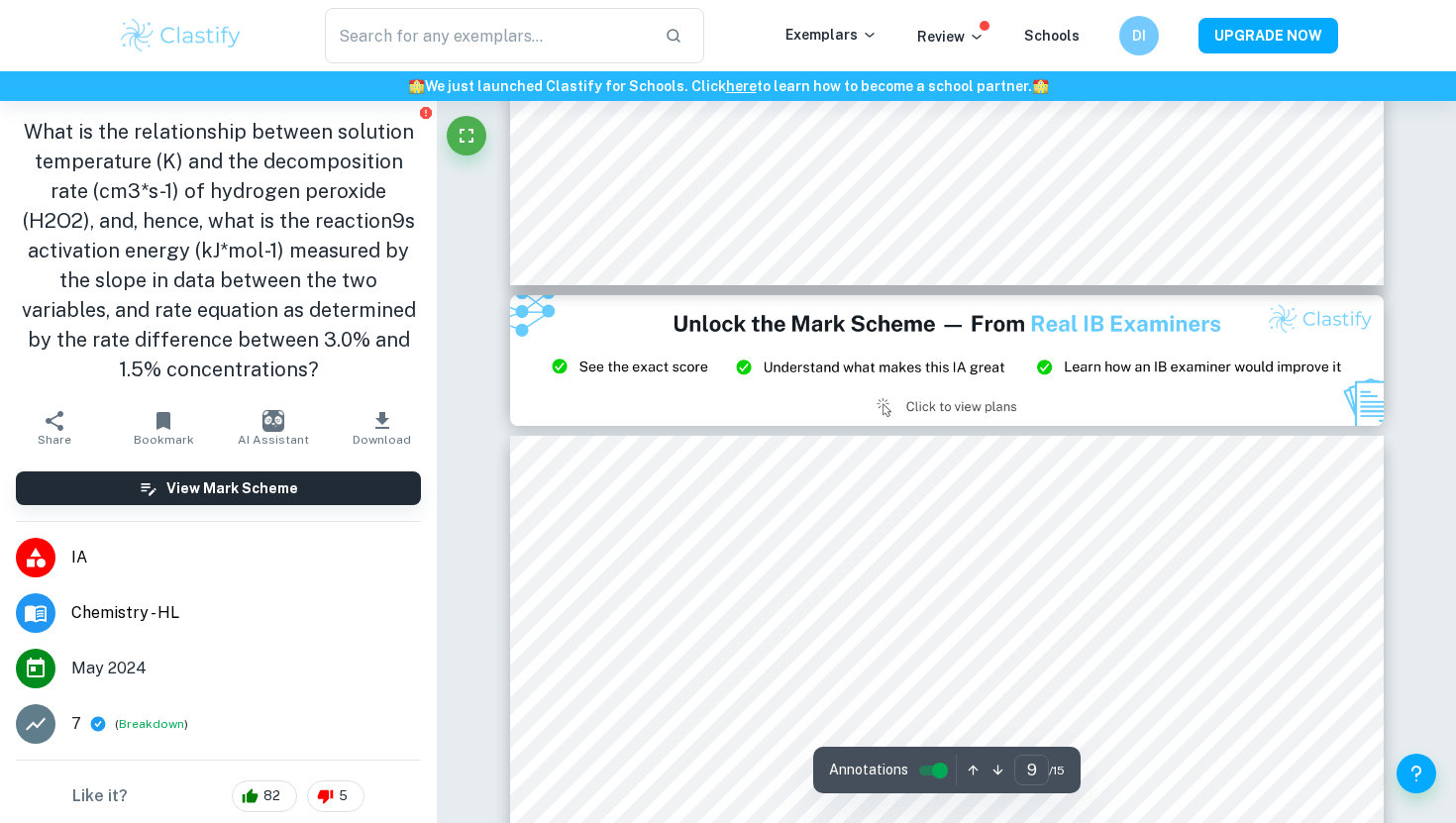 scroll, scrollTop: 9299, scrollLeft: 0, axis: vertical 